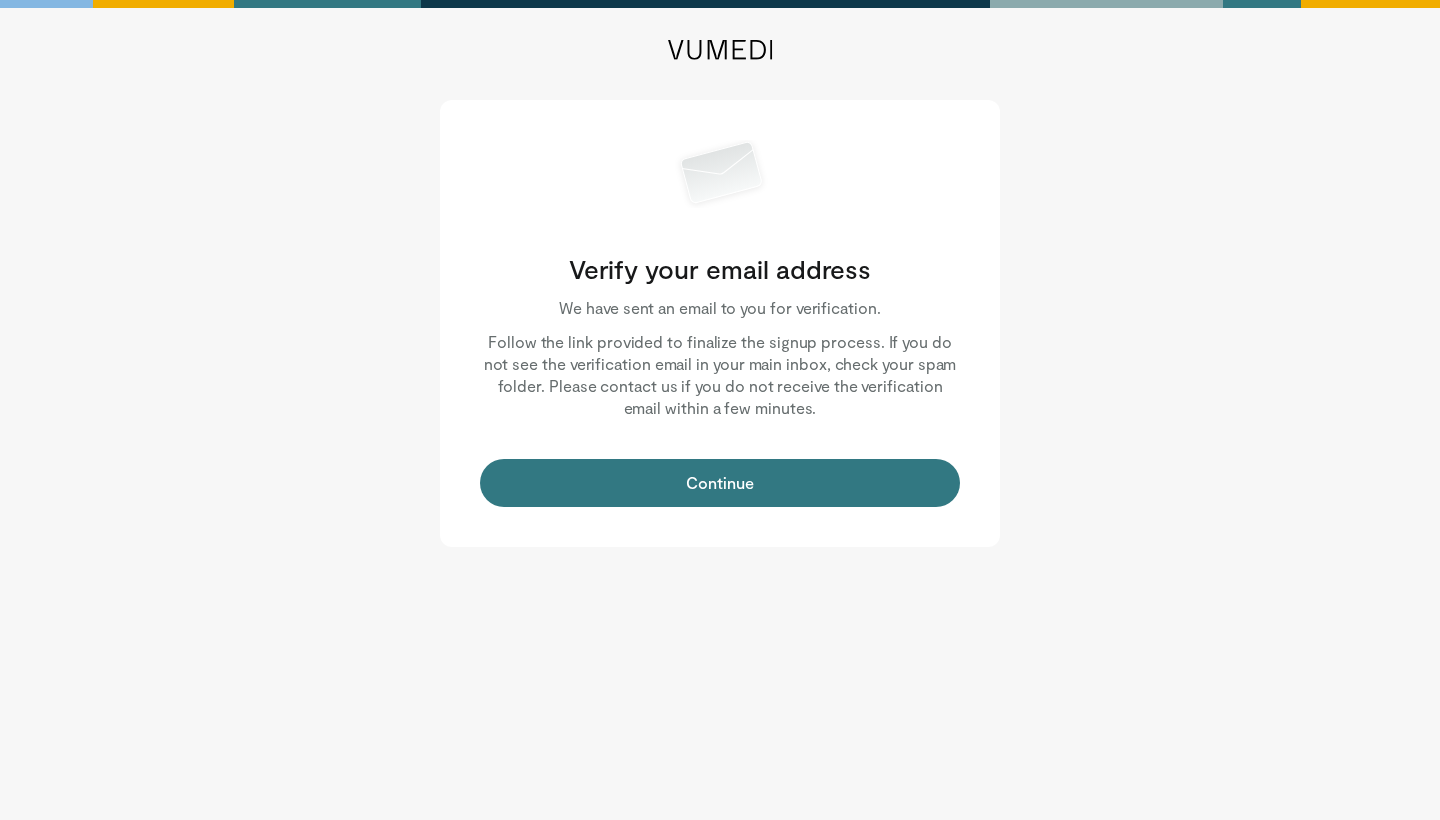 scroll, scrollTop: 0, scrollLeft: 0, axis: both 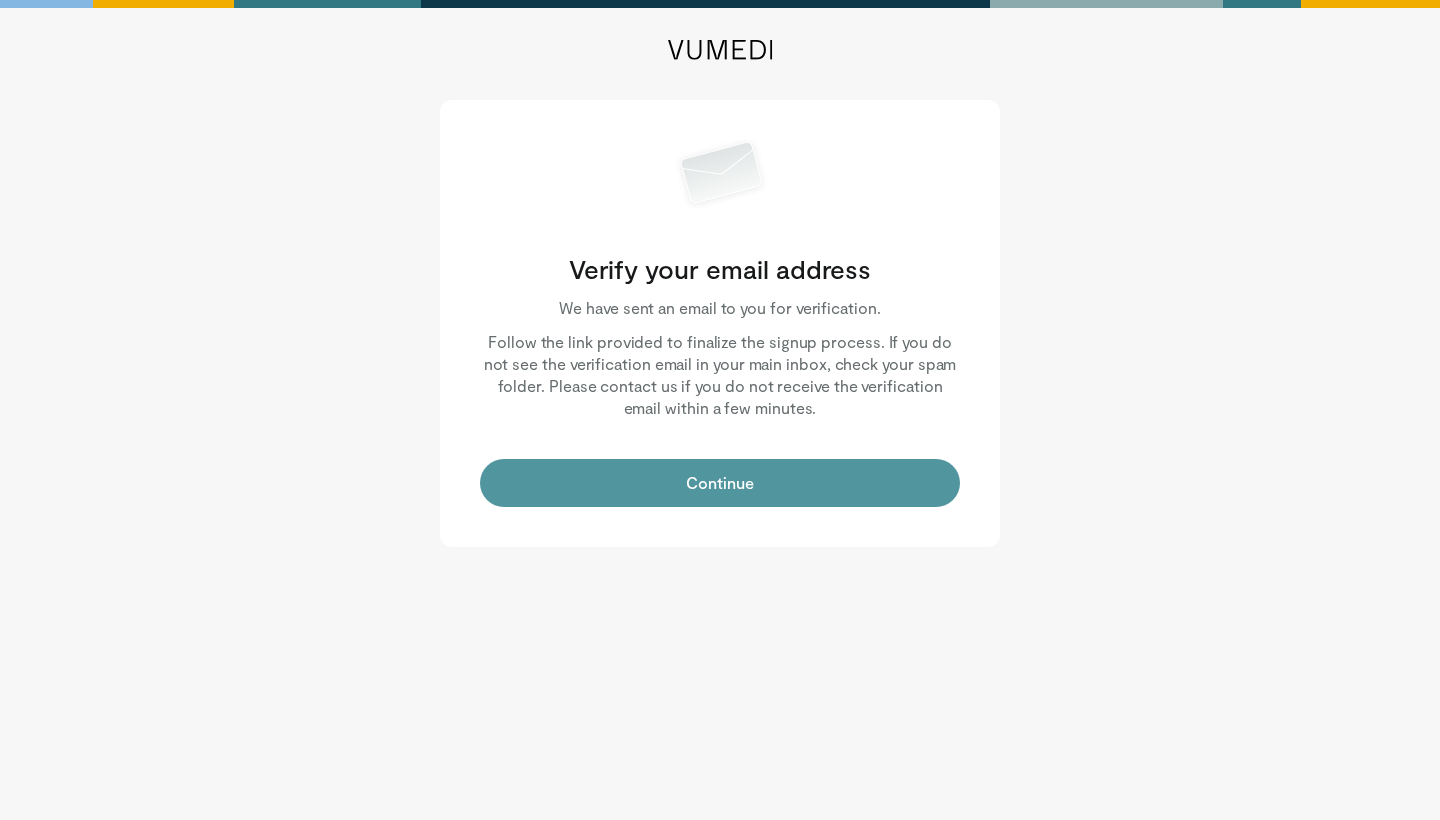 click on "Continue" at bounding box center [720, 483] 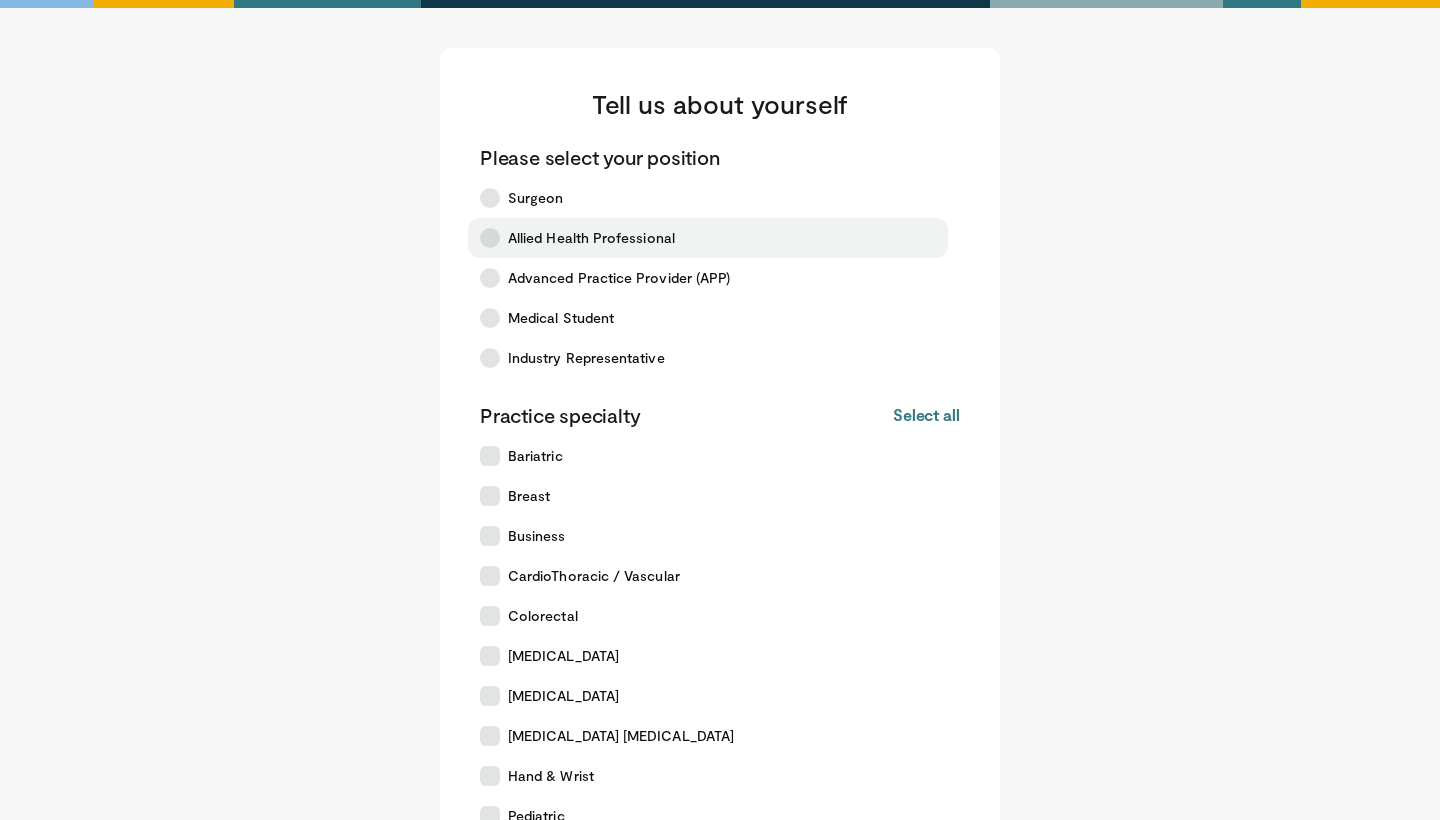 scroll, scrollTop: 0, scrollLeft: 0, axis: both 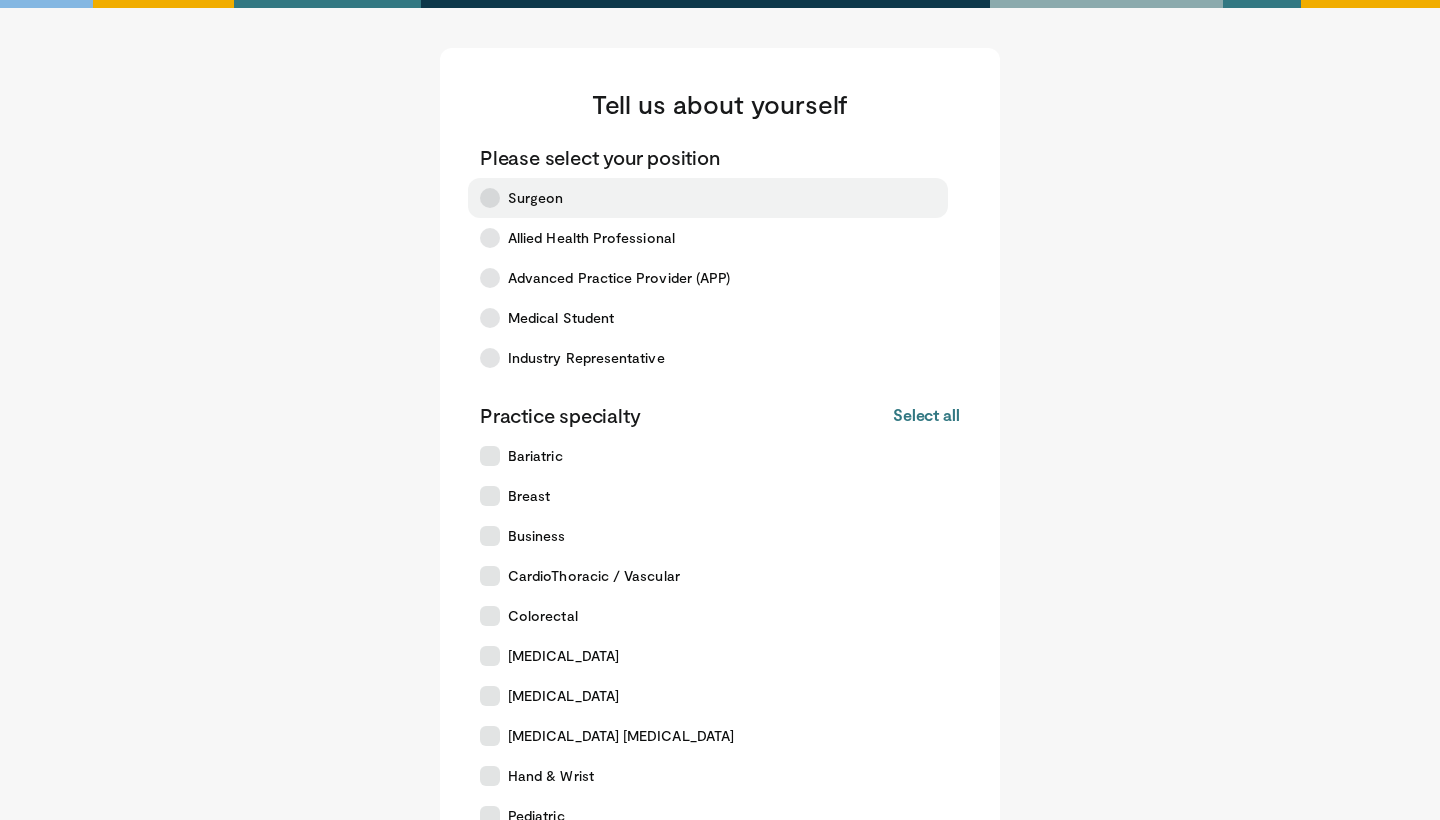 click on "Surgeon" at bounding box center [536, 198] 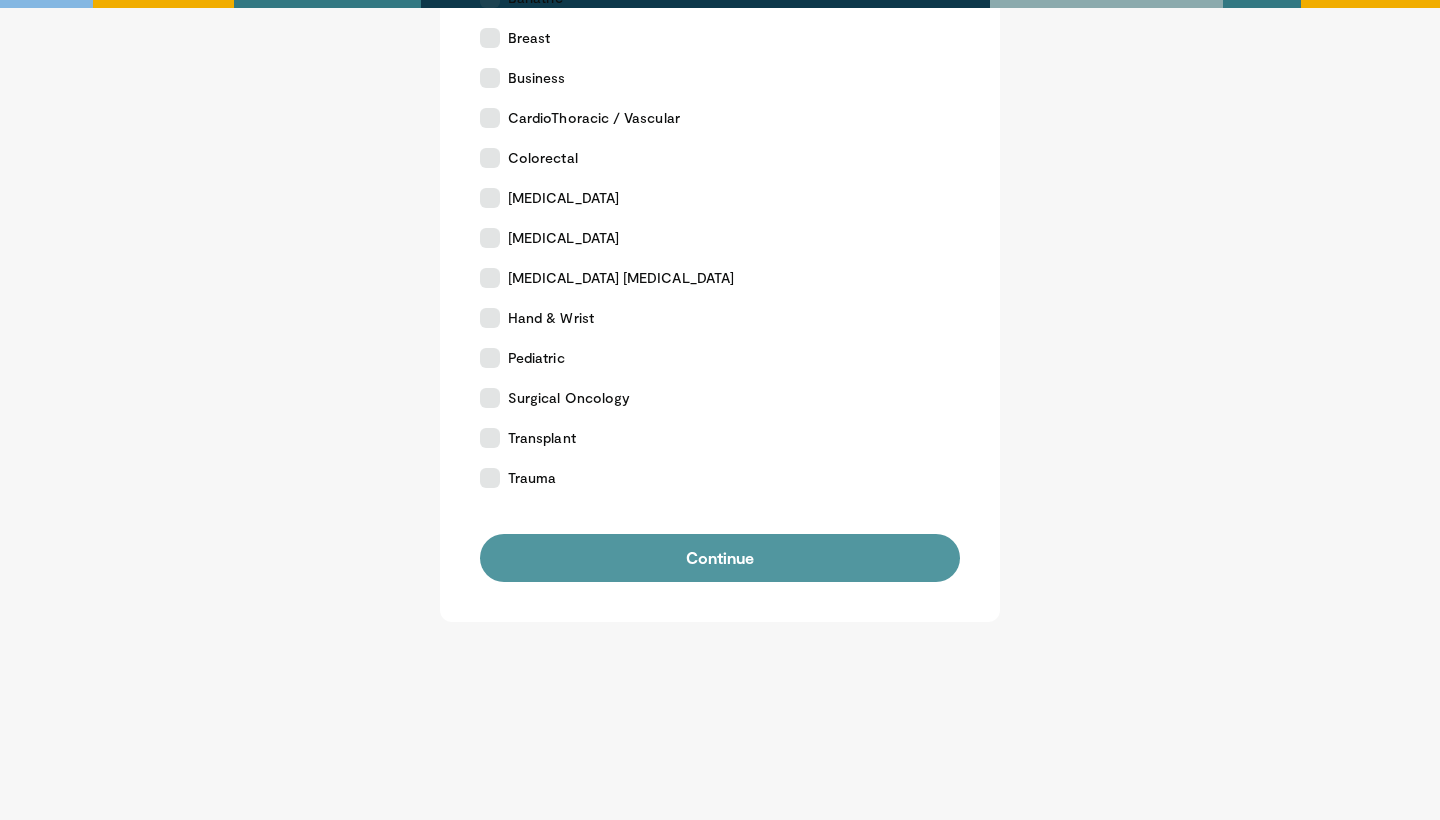 scroll, scrollTop: 458, scrollLeft: 0, axis: vertical 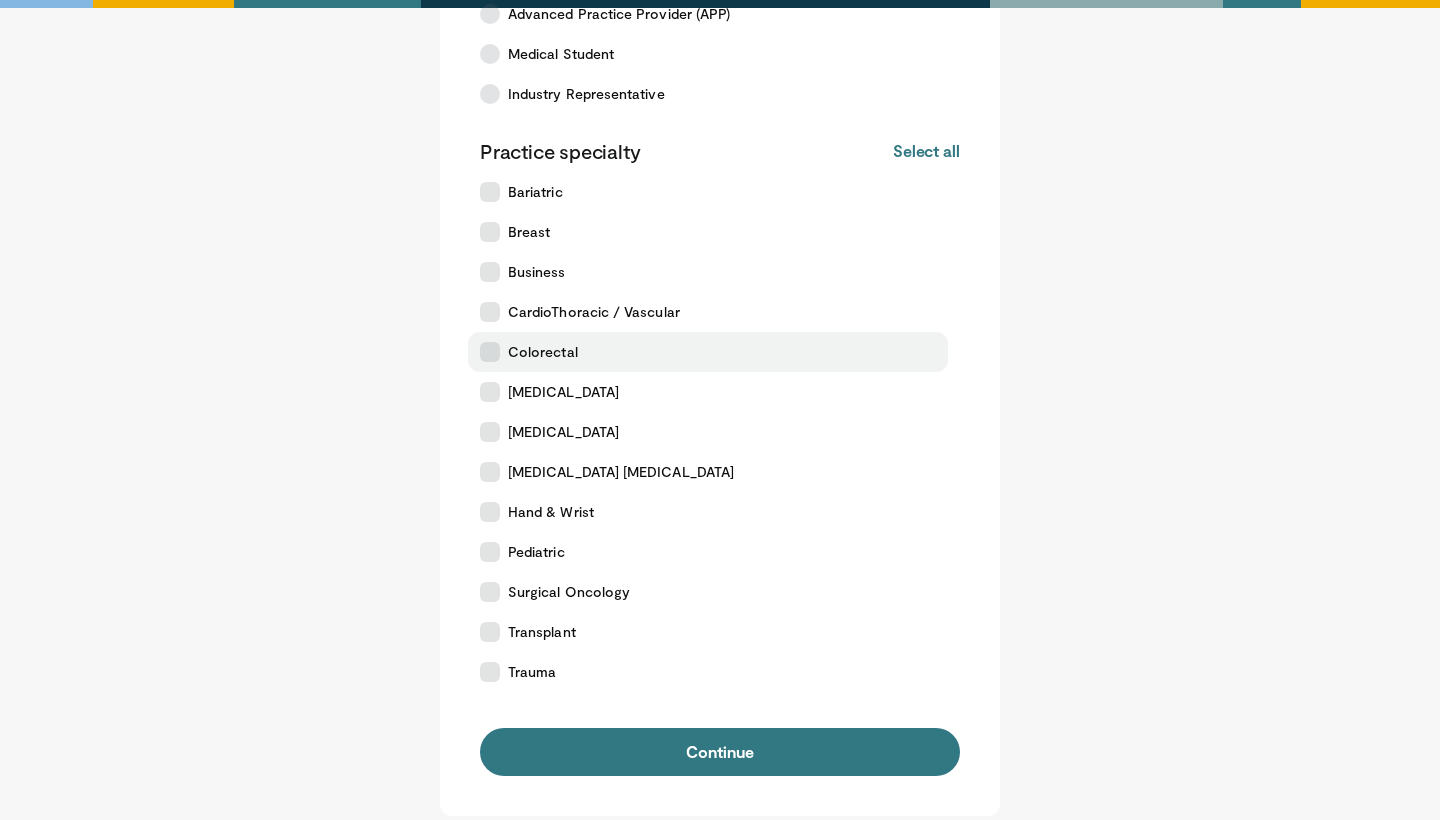 click at bounding box center (490, 352) 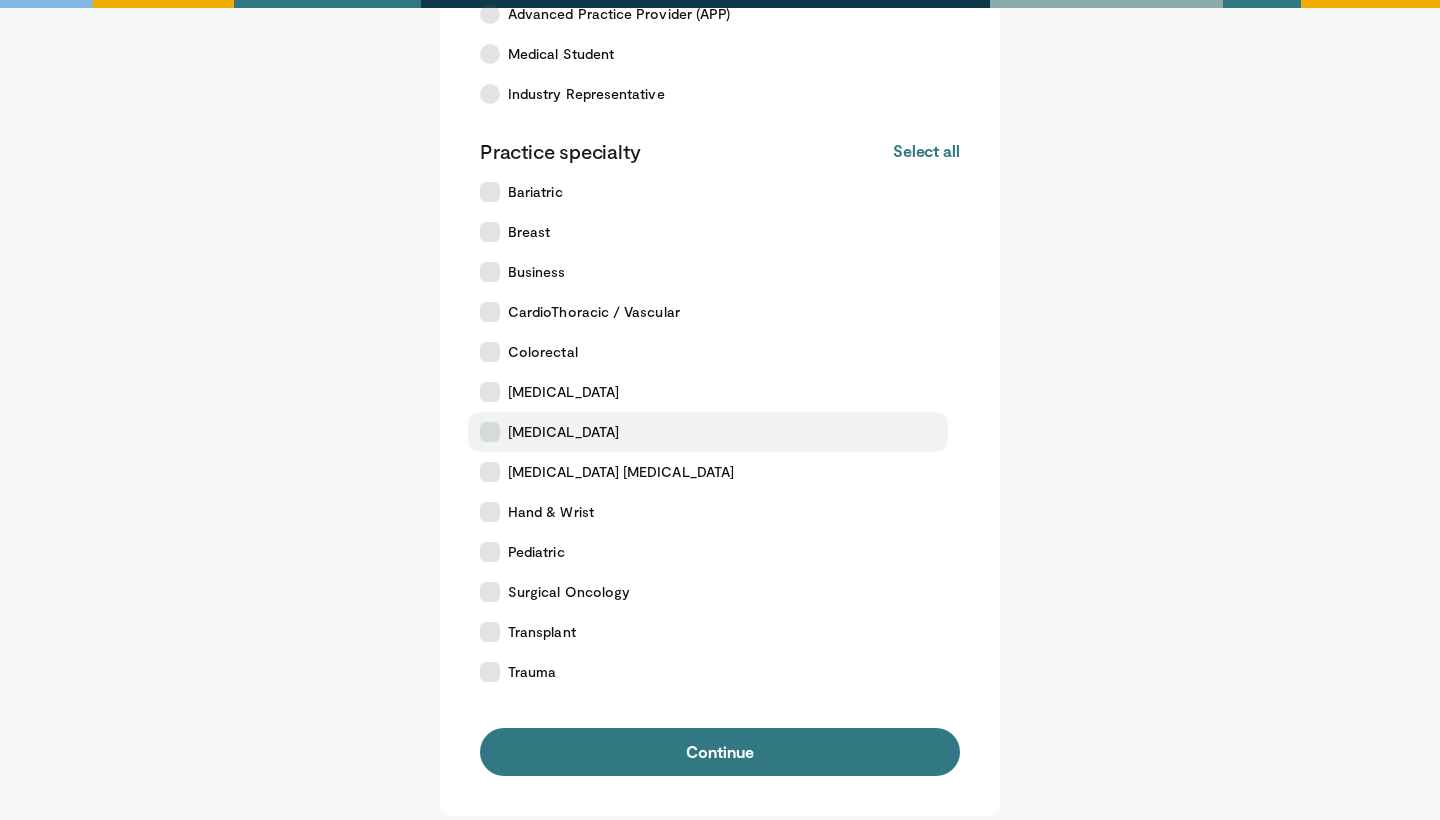 click at bounding box center [490, 432] 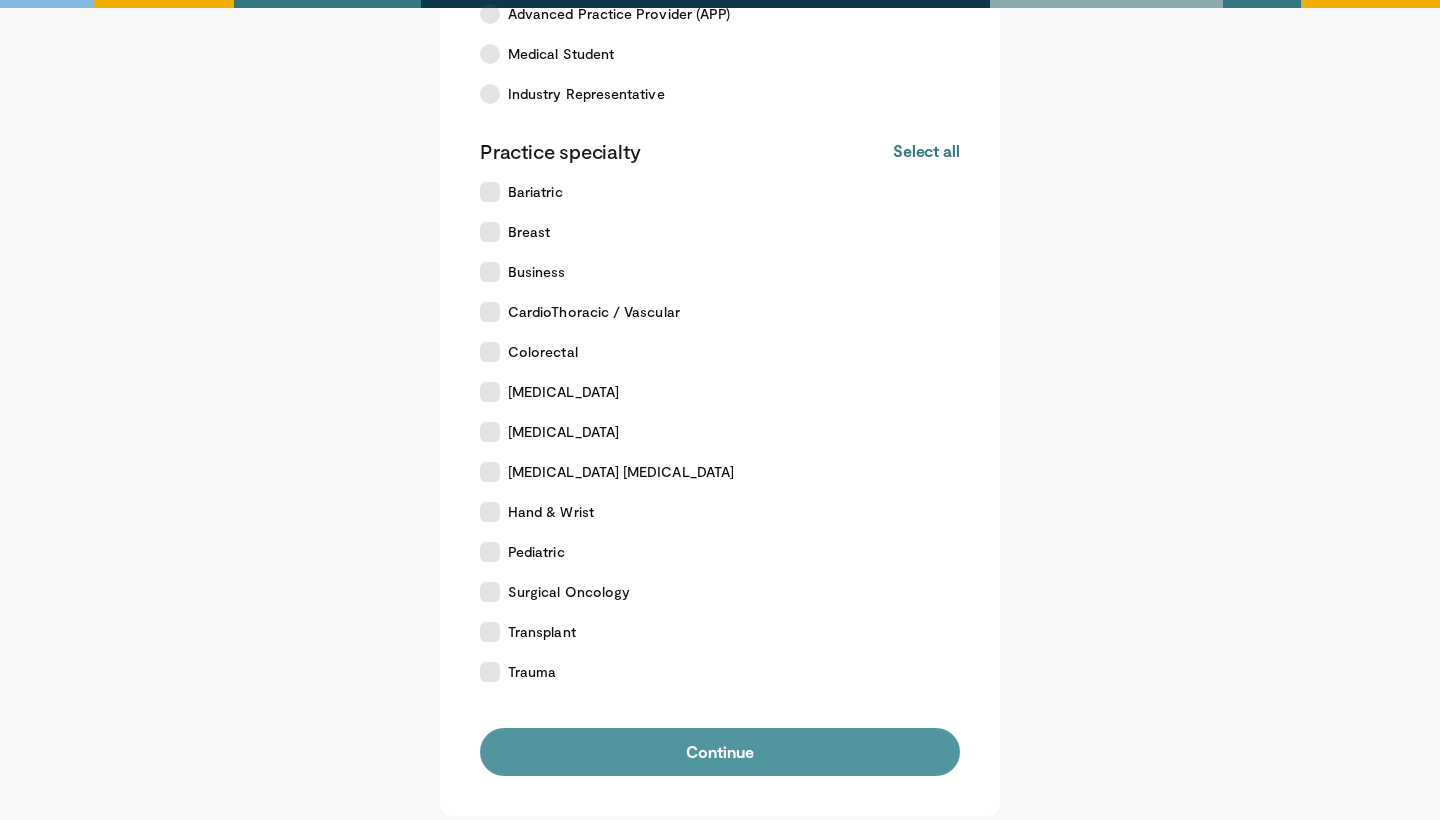 click on "Continue" at bounding box center (720, 752) 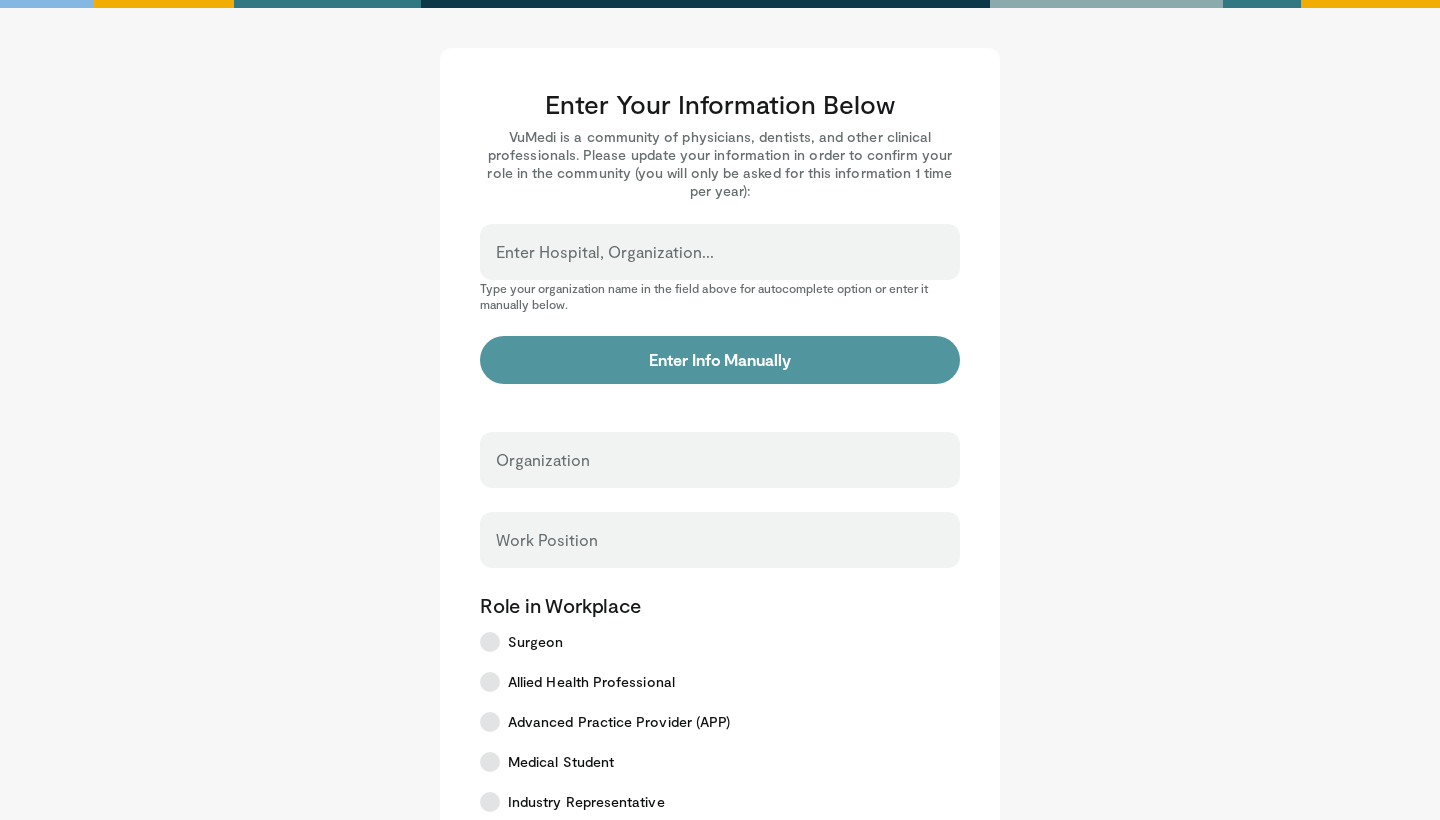scroll, scrollTop: 0, scrollLeft: 0, axis: both 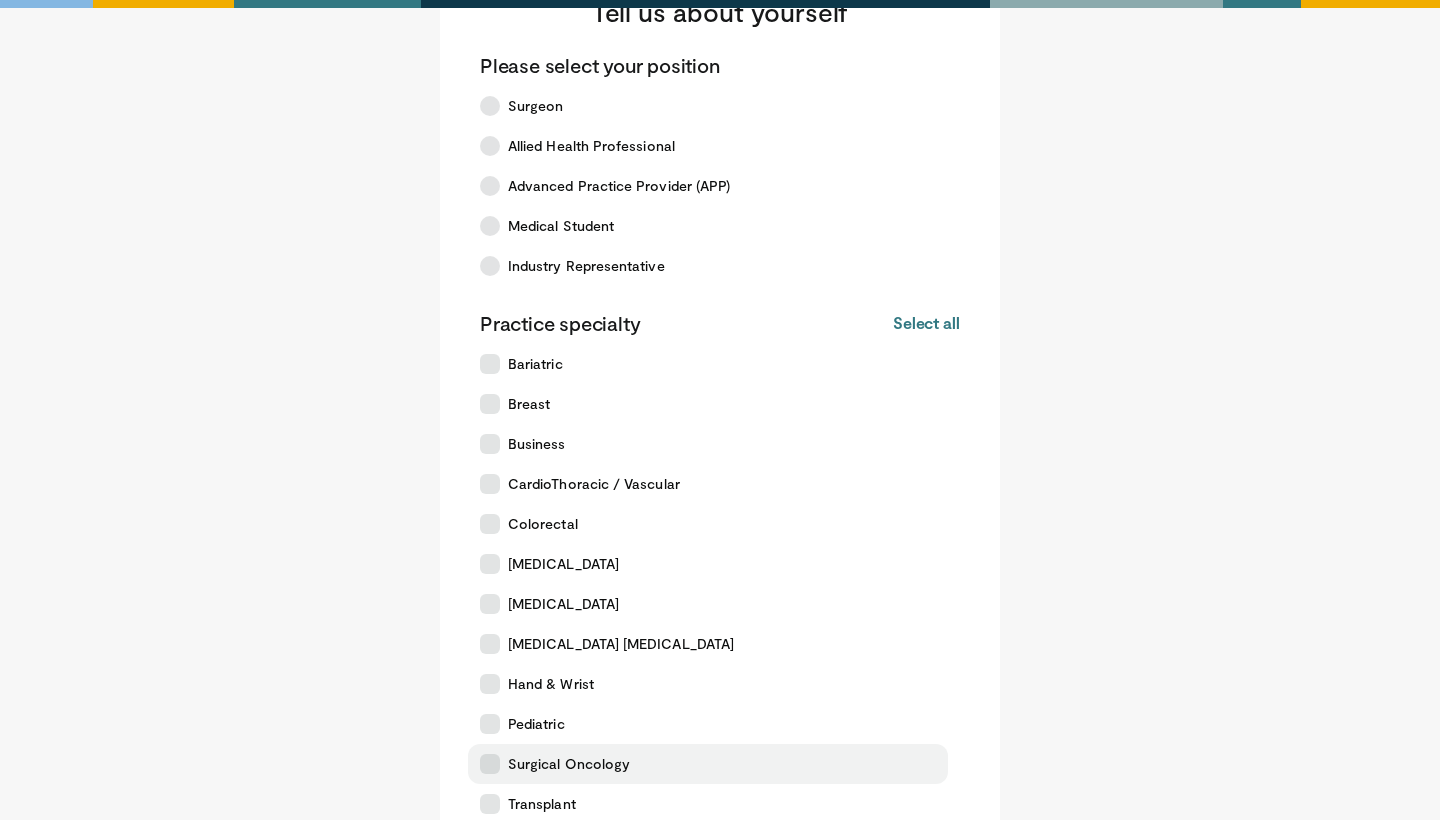 click at bounding box center [490, 764] 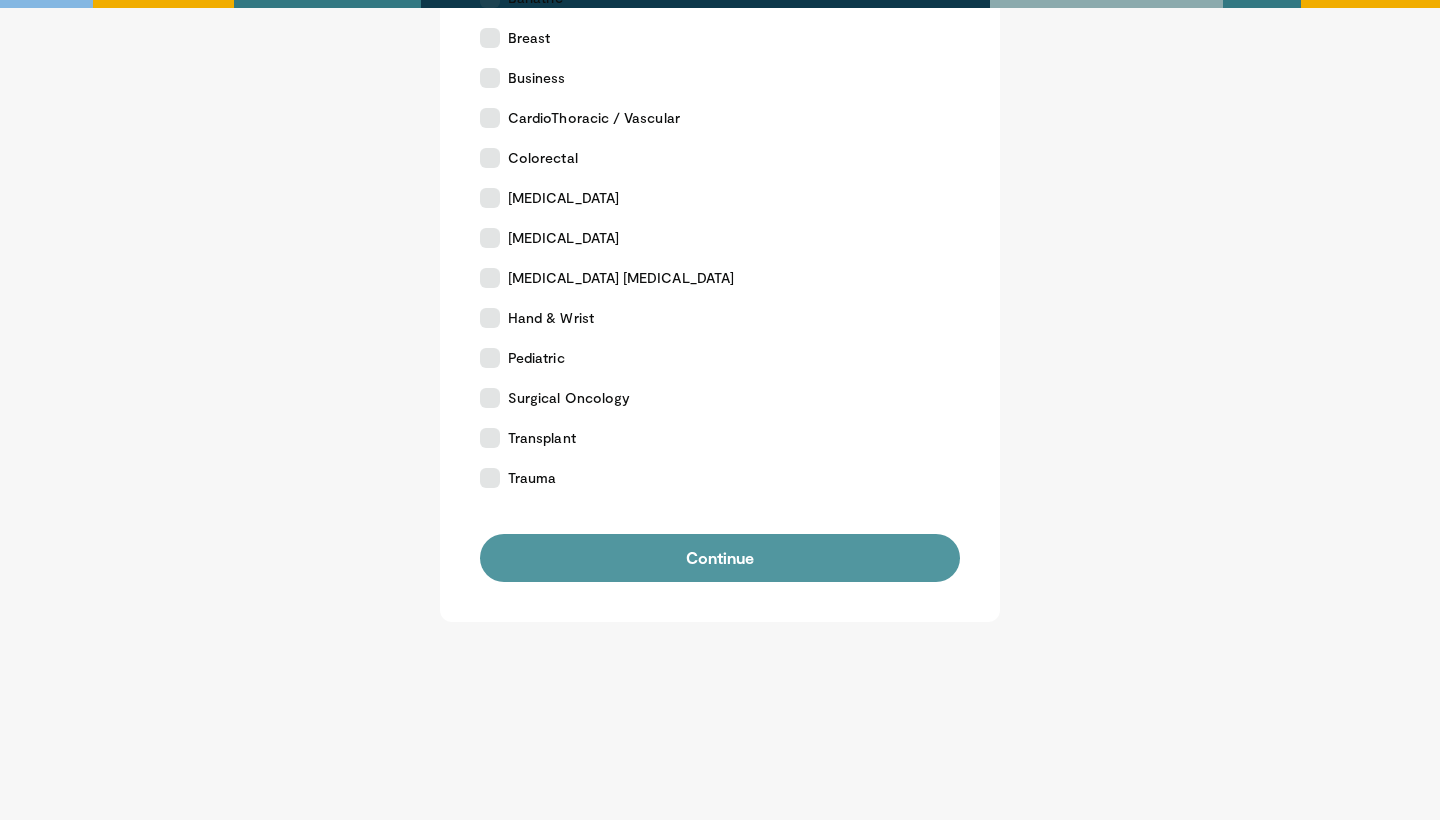 scroll, scrollTop: 458, scrollLeft: 0, axis: vertical 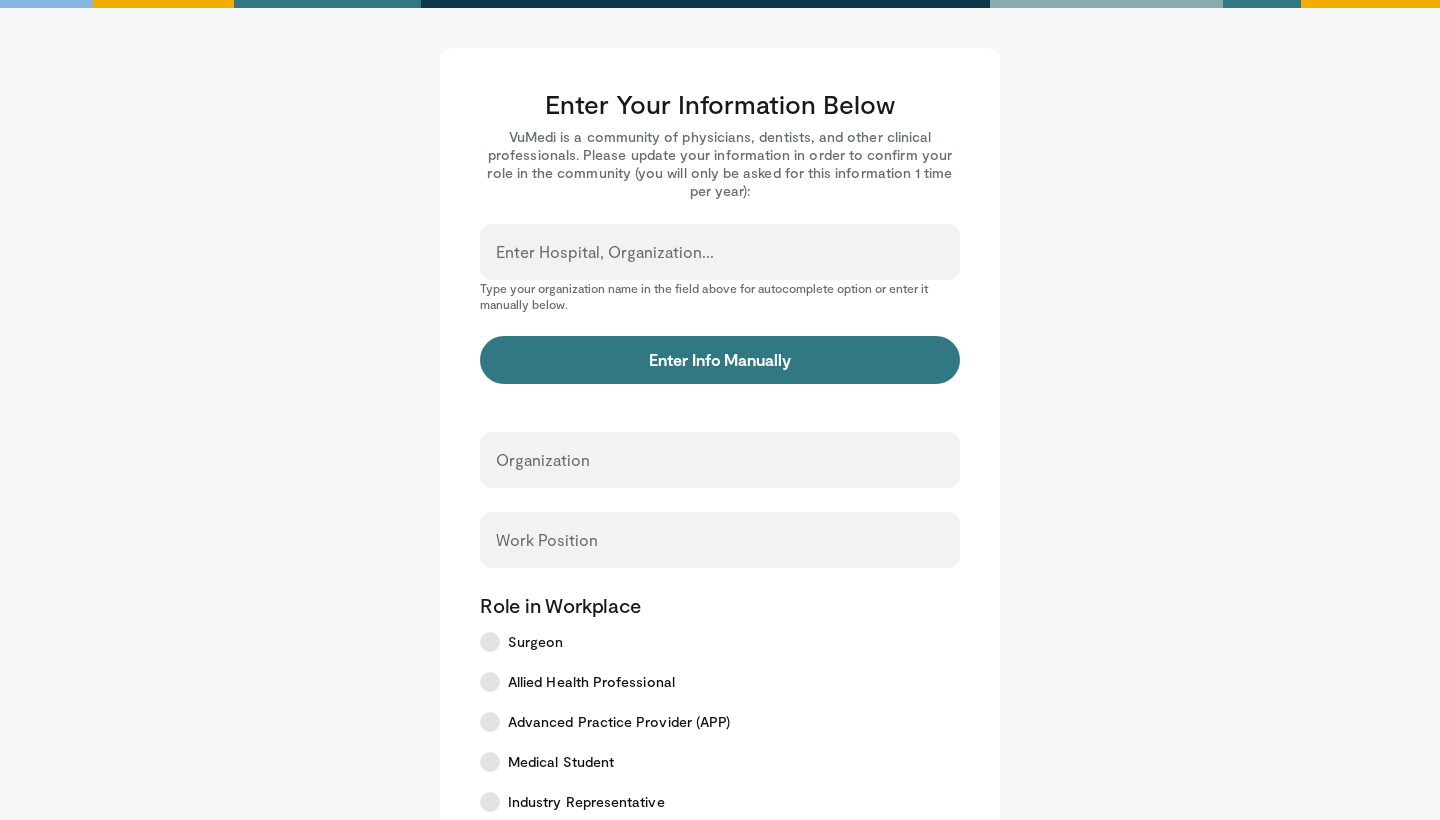 click on "Enter Hospital, Organization..." at bounding box center [720, 261] 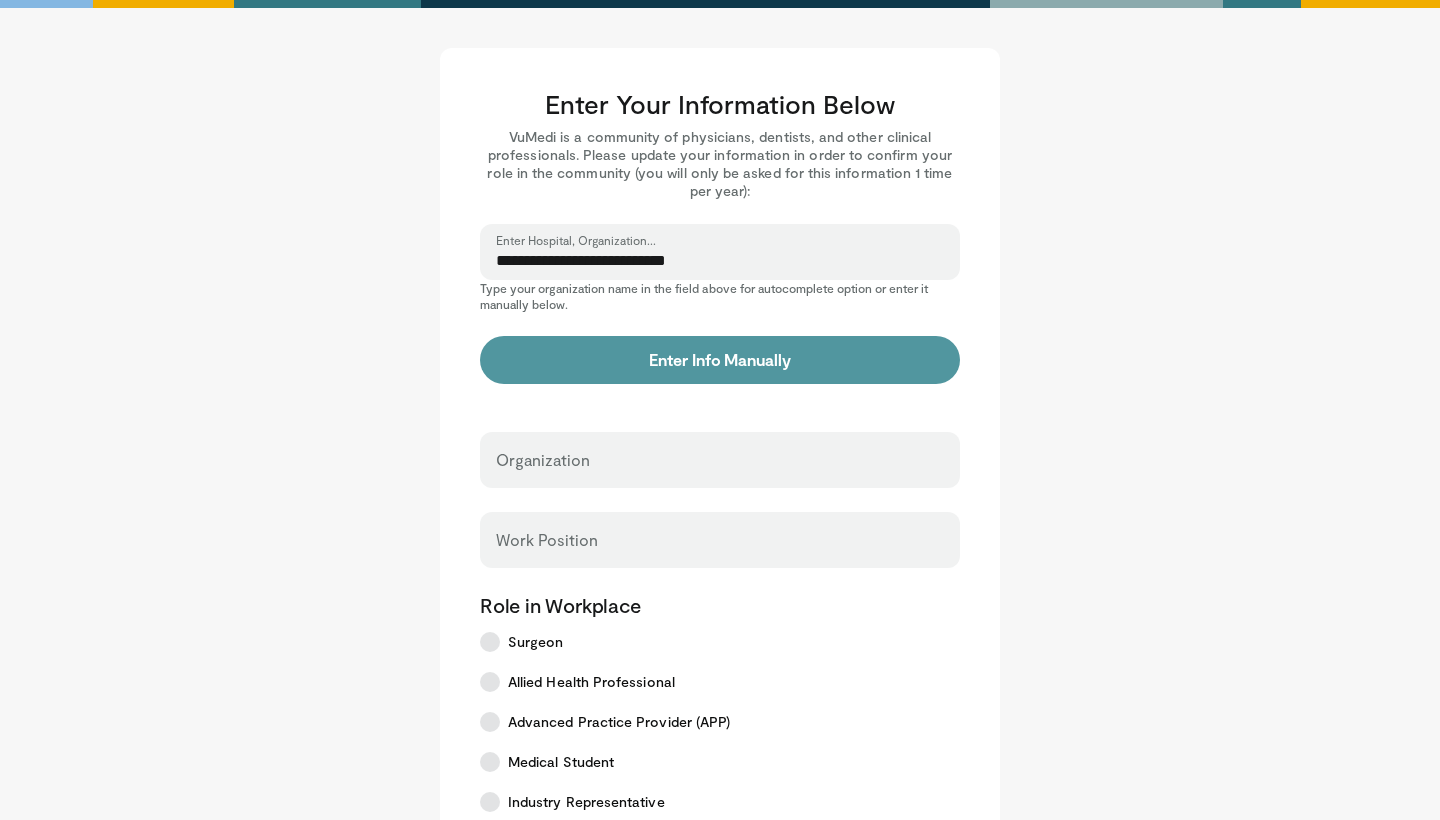 type on "**********" 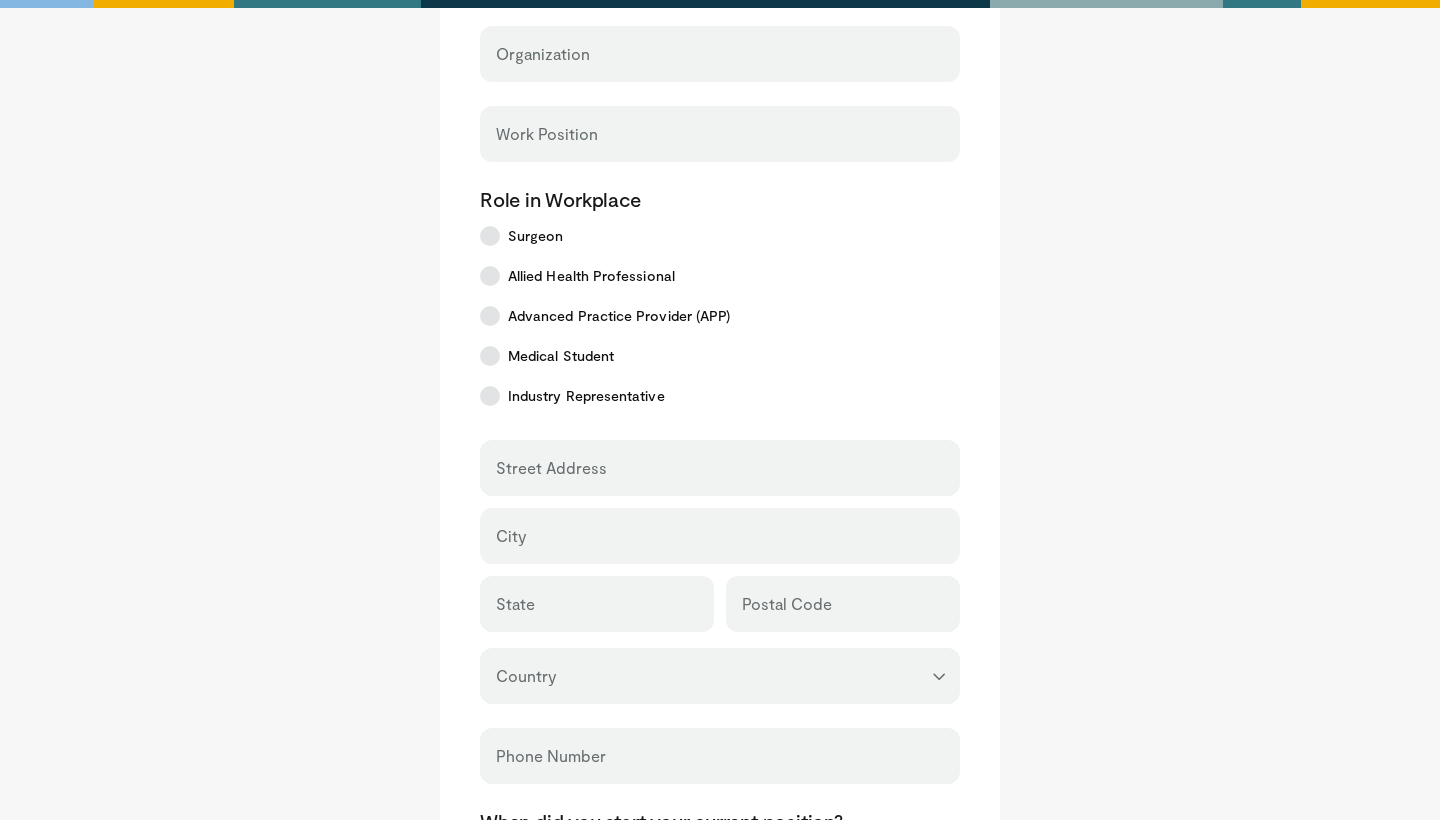 scroll, scrollTop: 824, scrollLeft: 0, axis: vertical 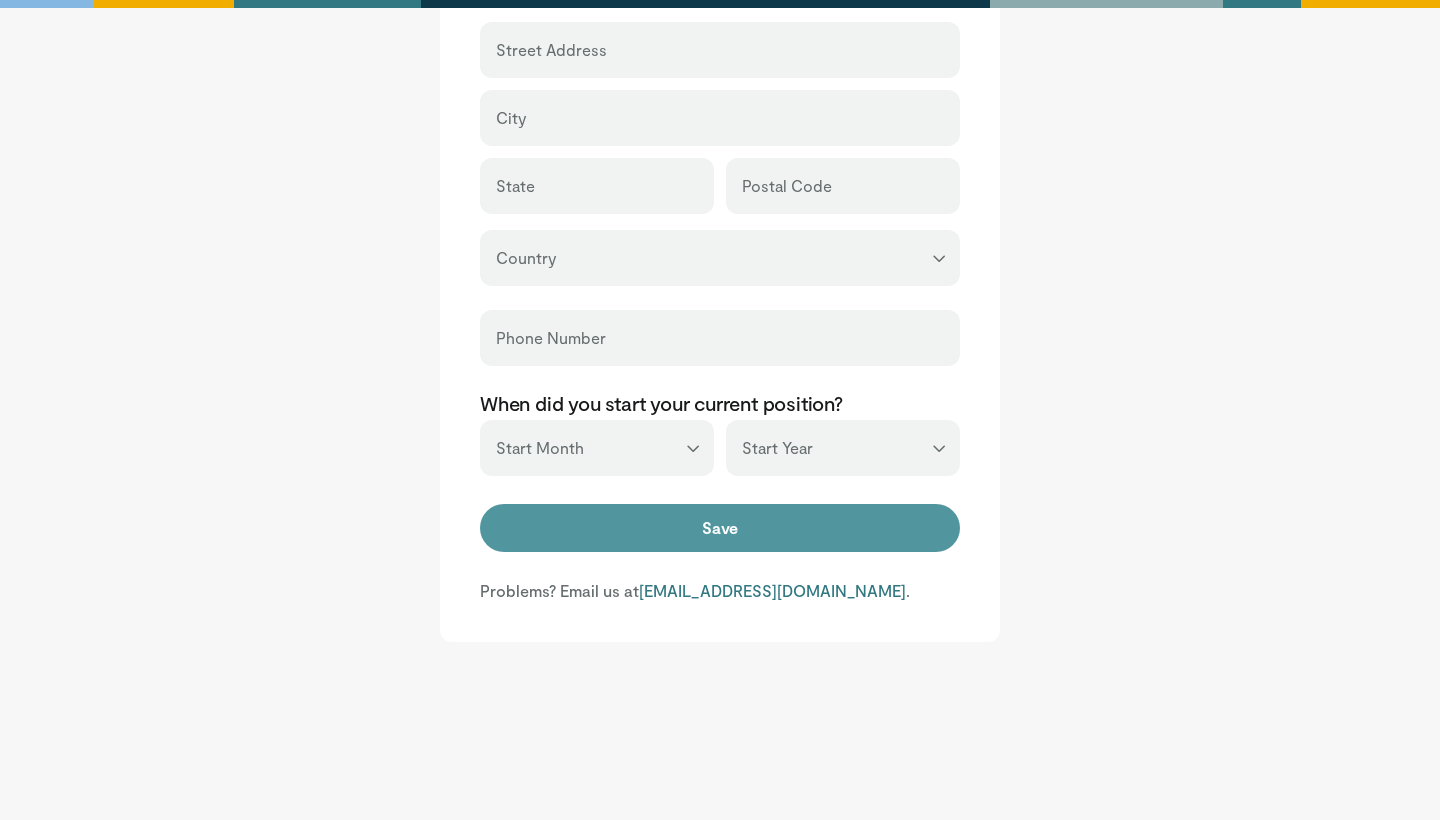 click on "Save" at bounding box center [720, 528] 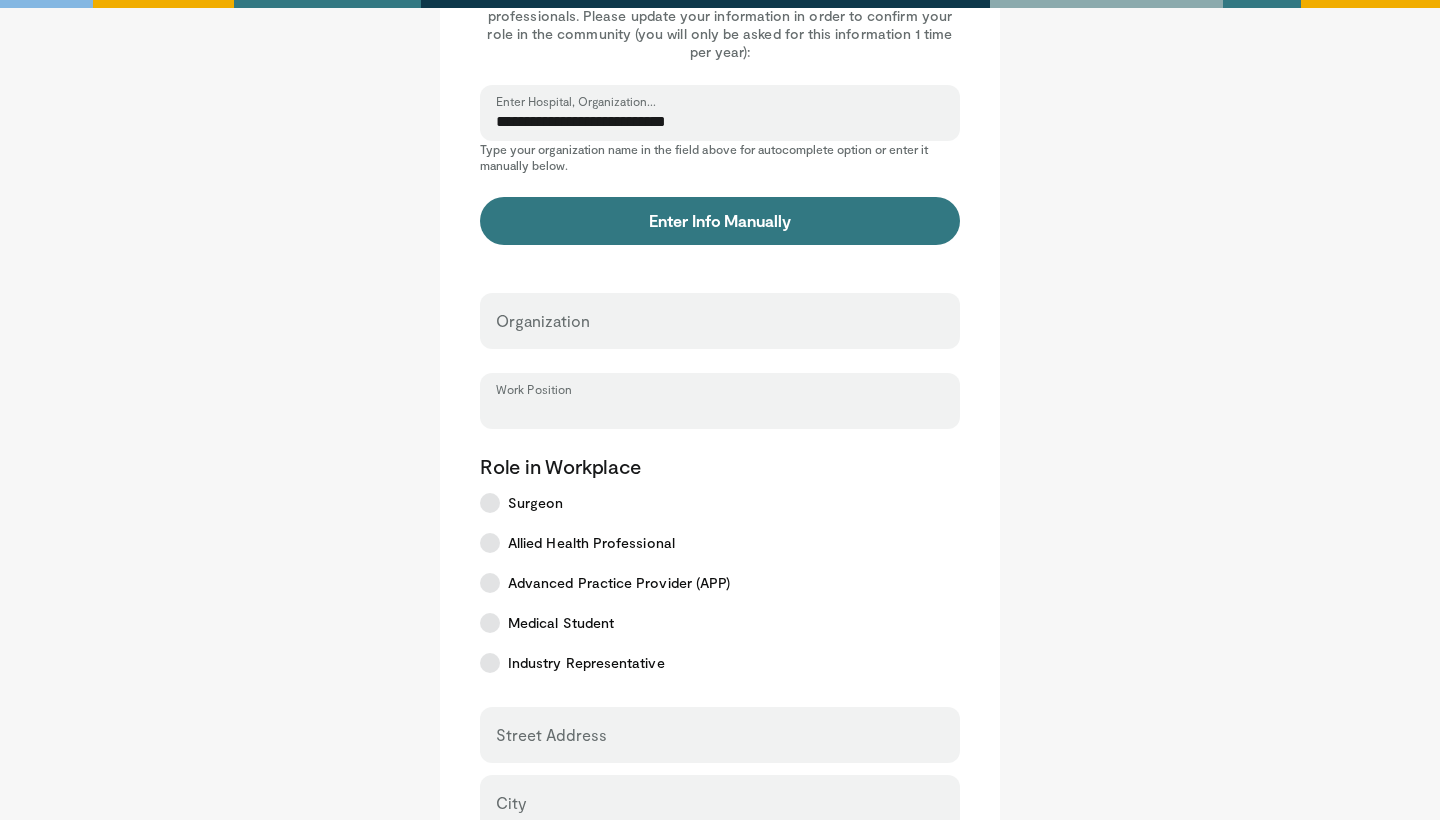 click on "Work Position" at bounding box center [720, 410] 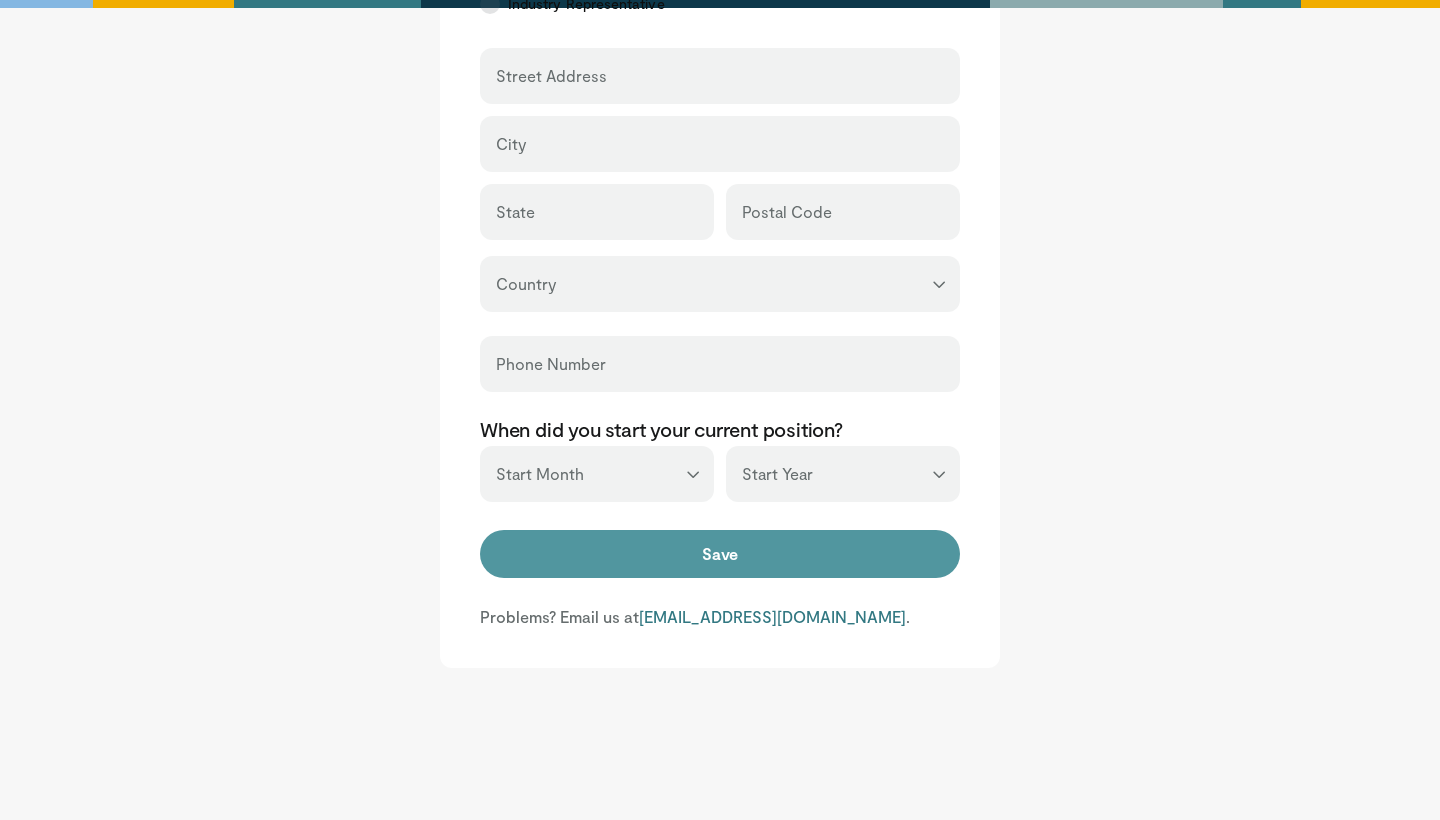 type on "*********" 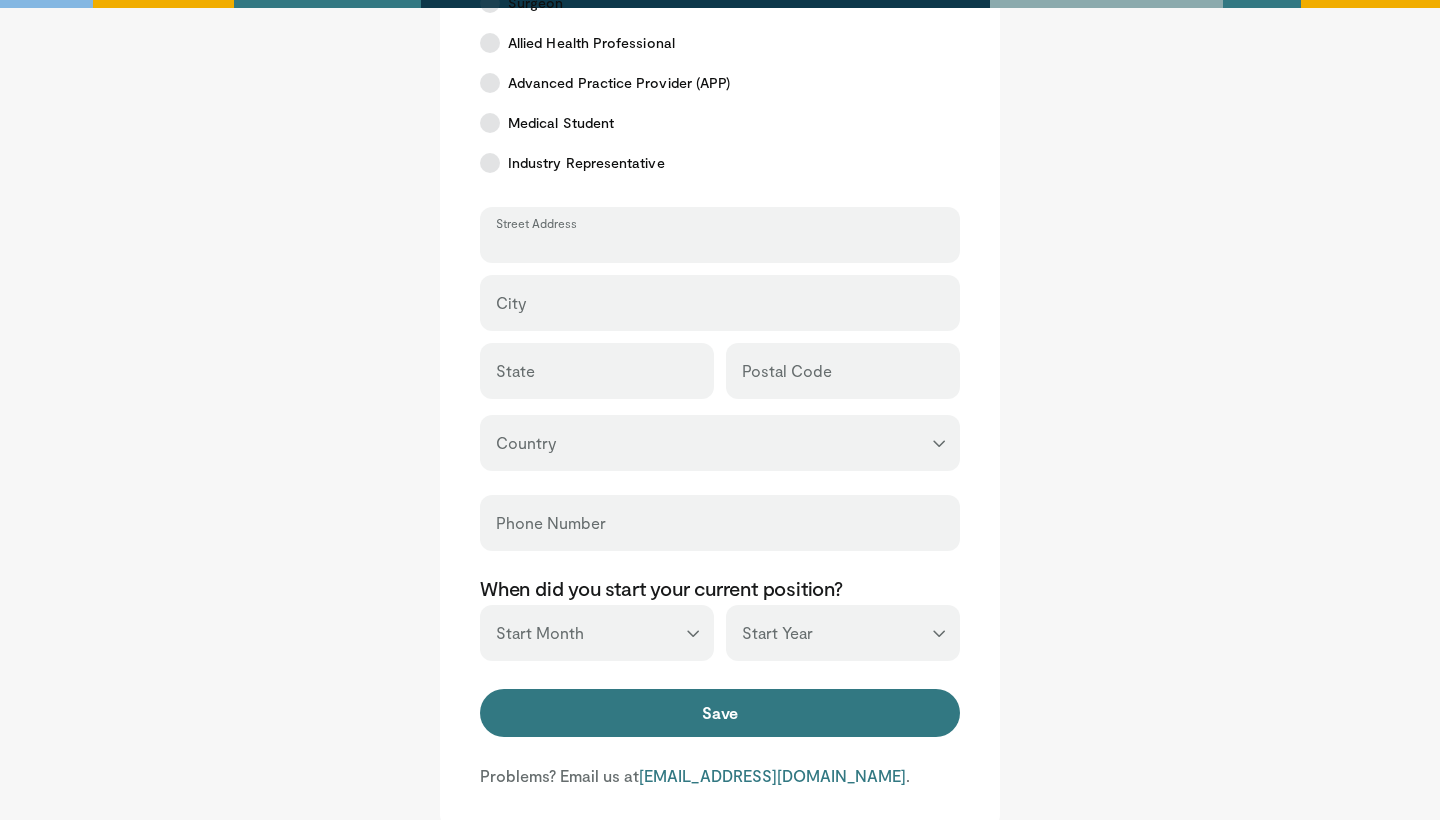 scroll, scrollTop: 627, scrollLeft: 0, axis: vertical 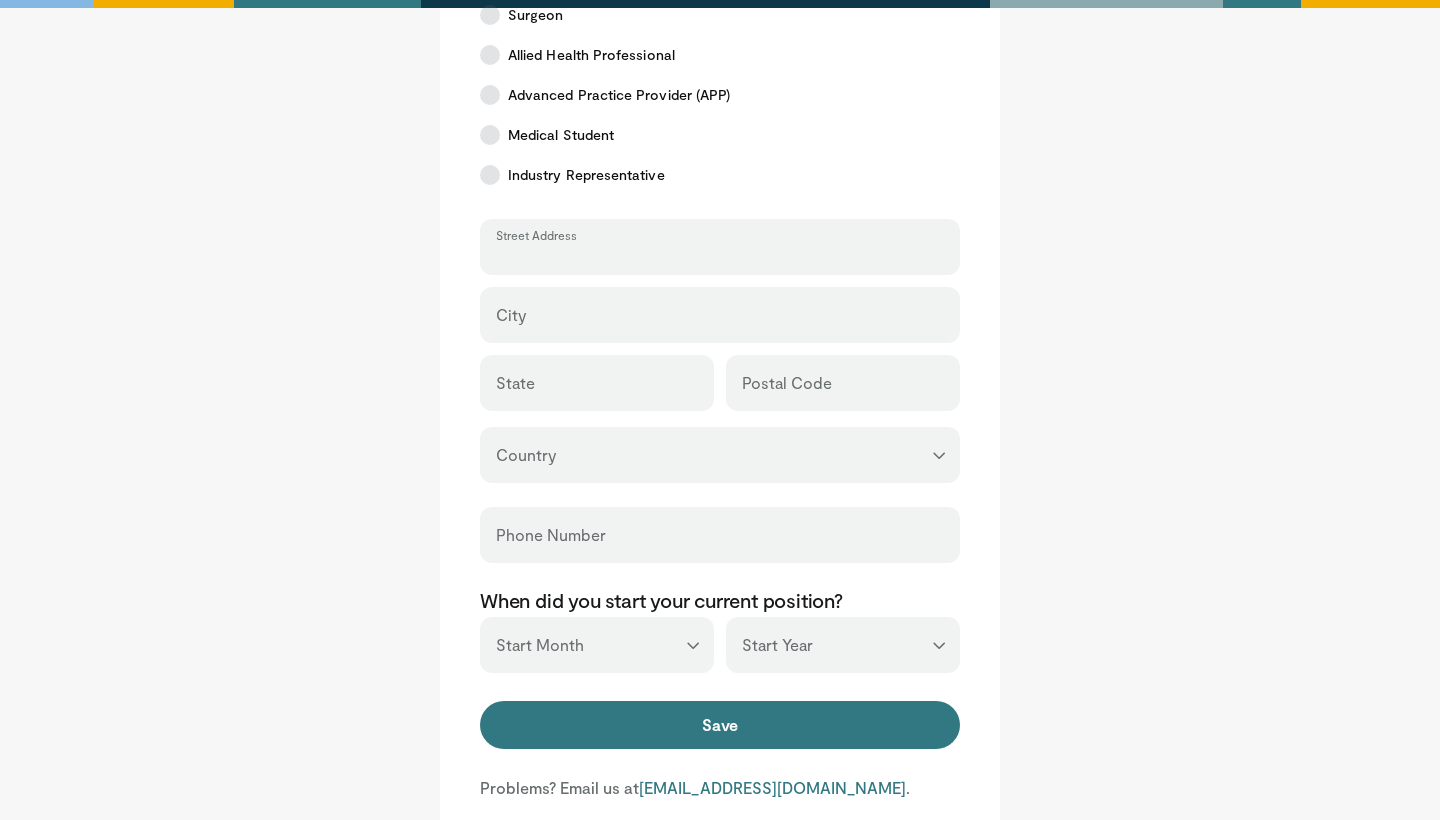 click on "Street Address" at bounding box center (720, 256) 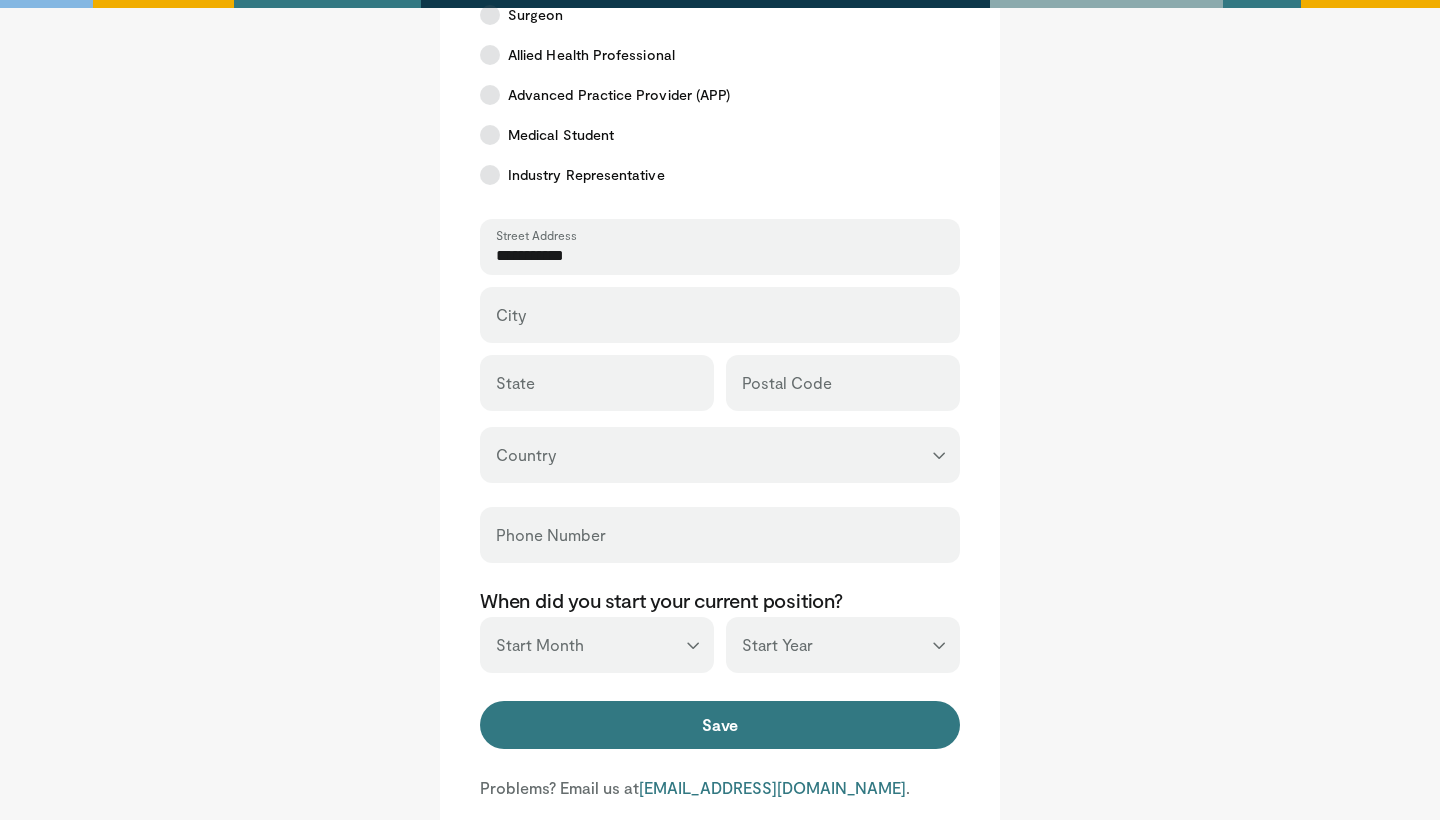 type on "**********" 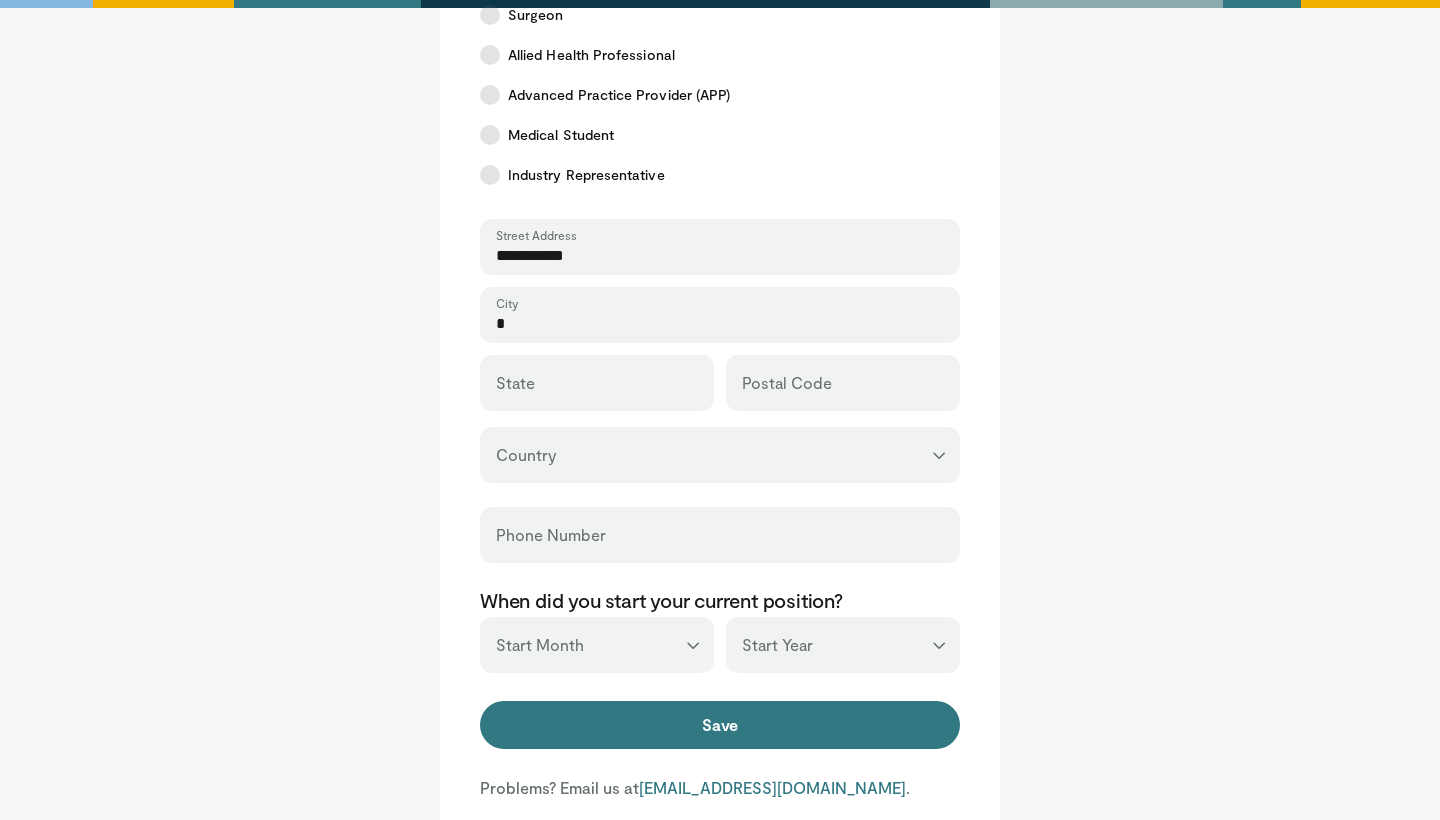 click on "**********" at bounding box center (720, 256) 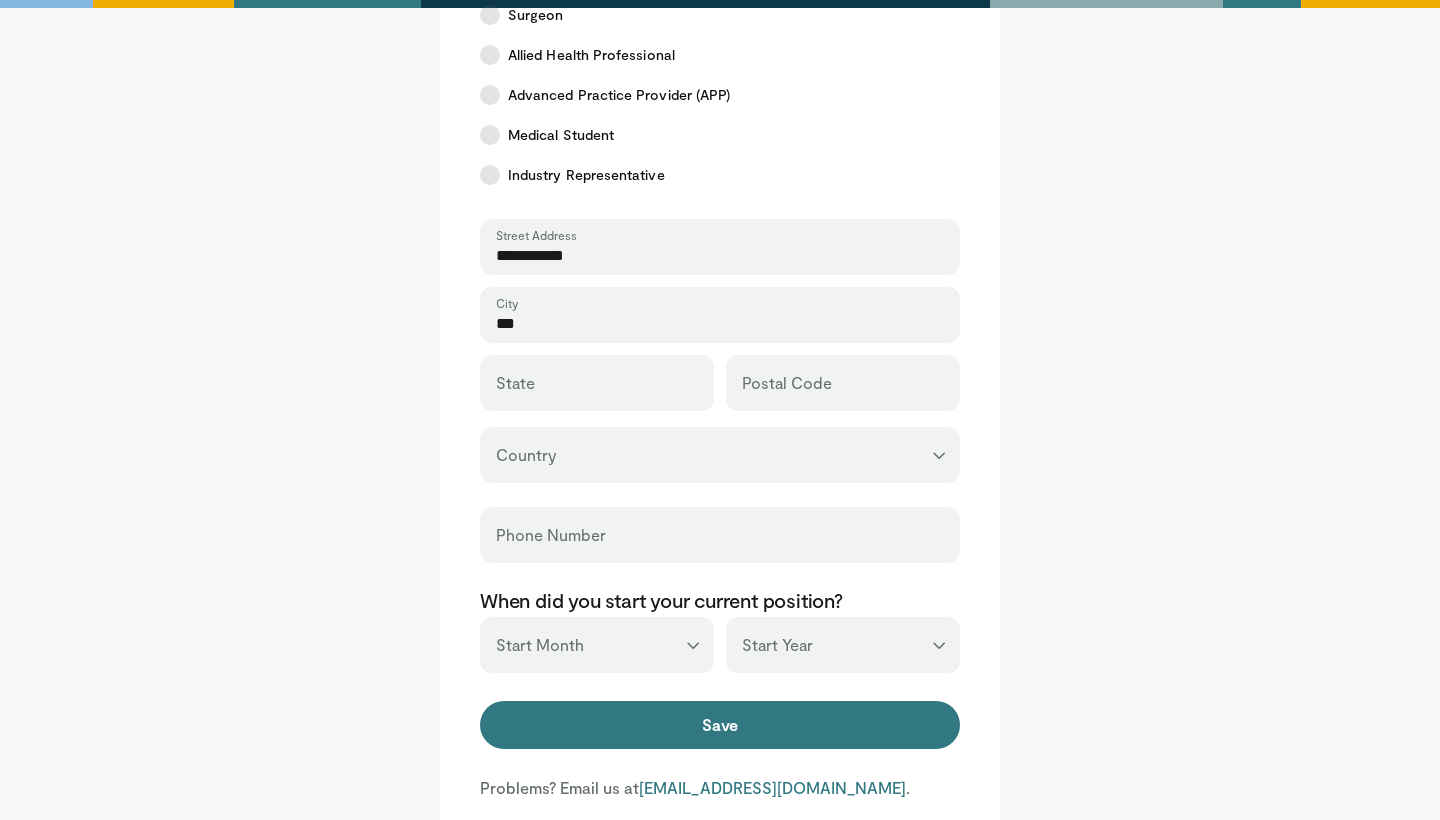 type on "*" 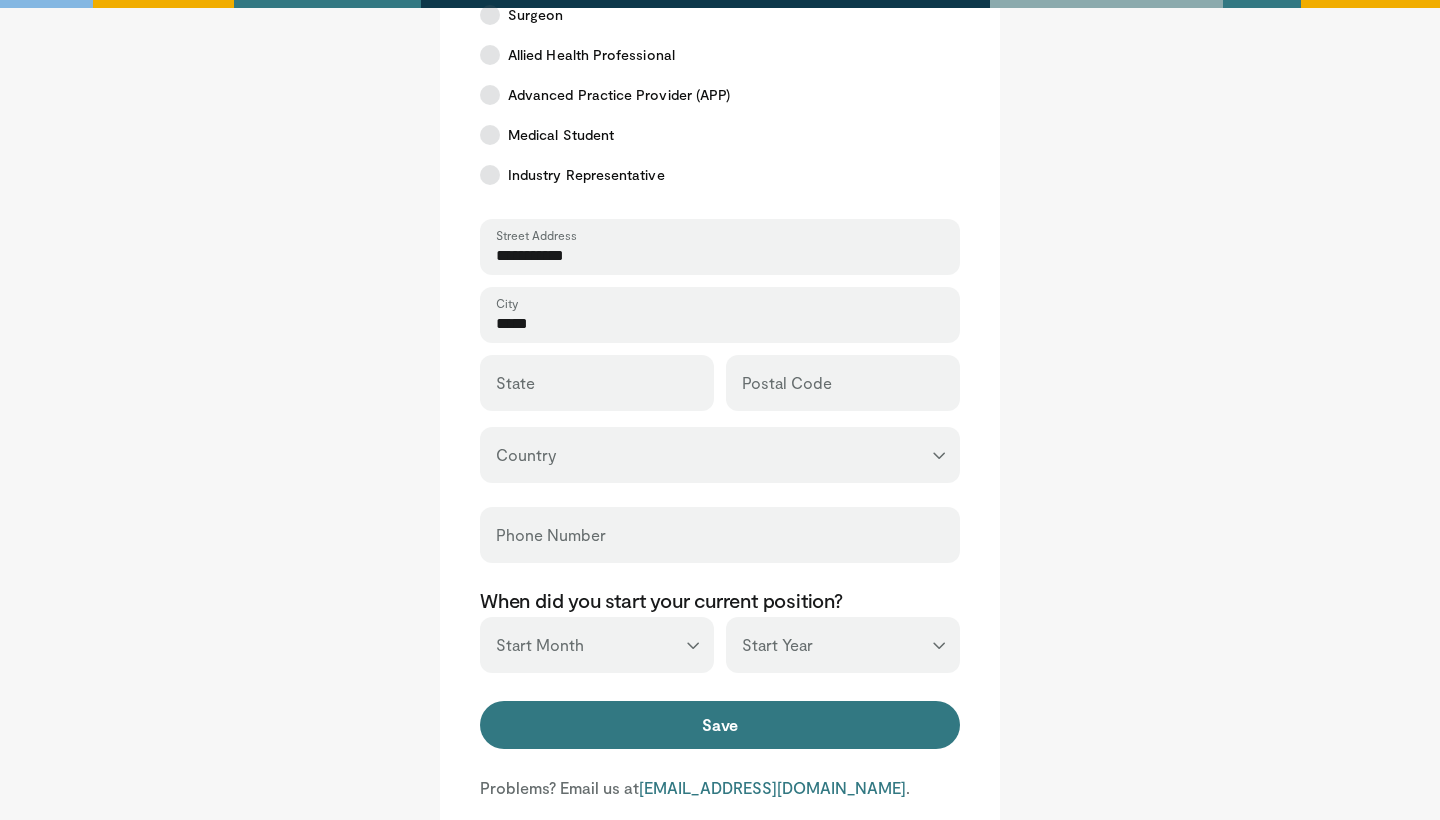 type on "*****" 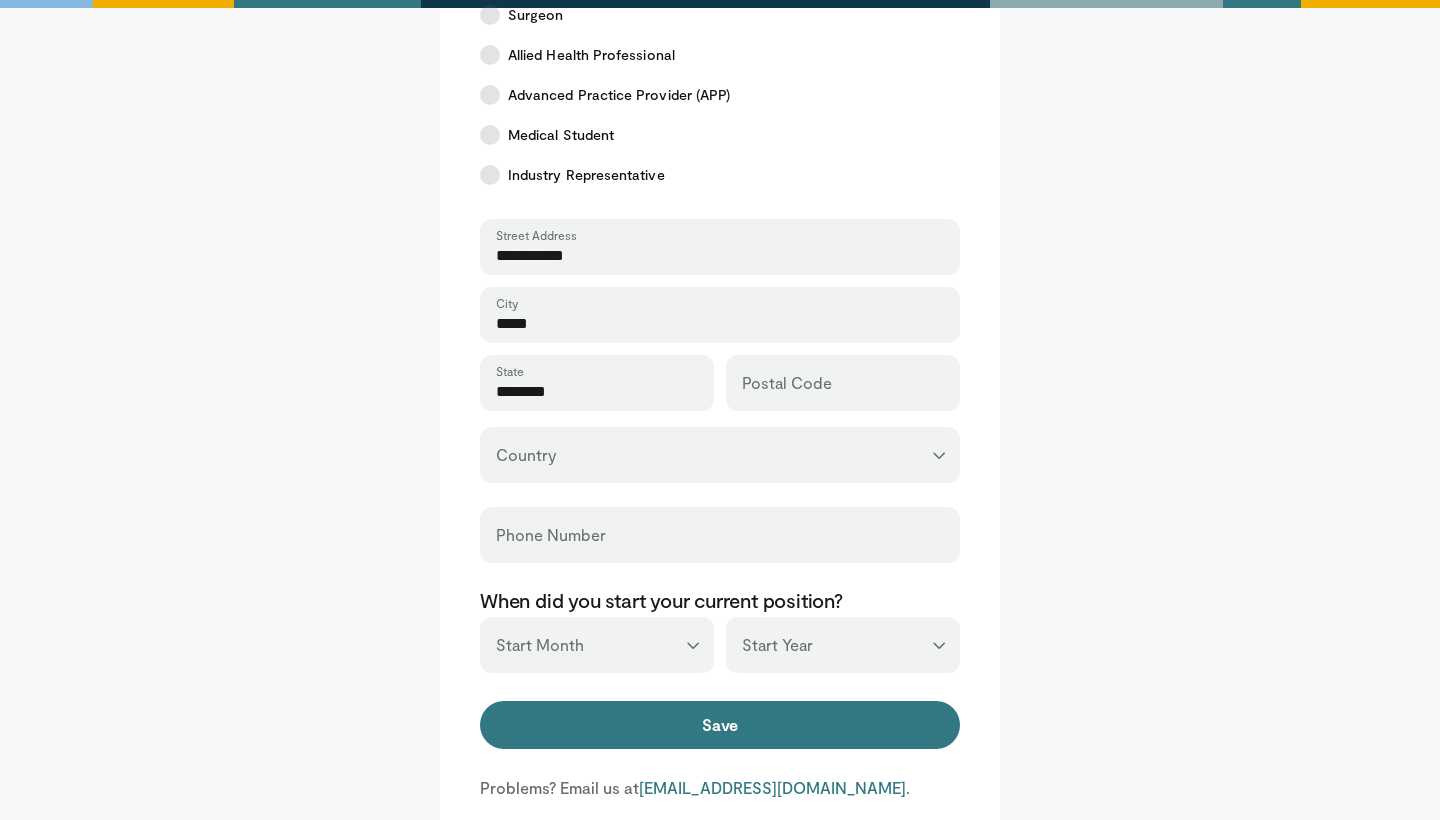 type on "********" 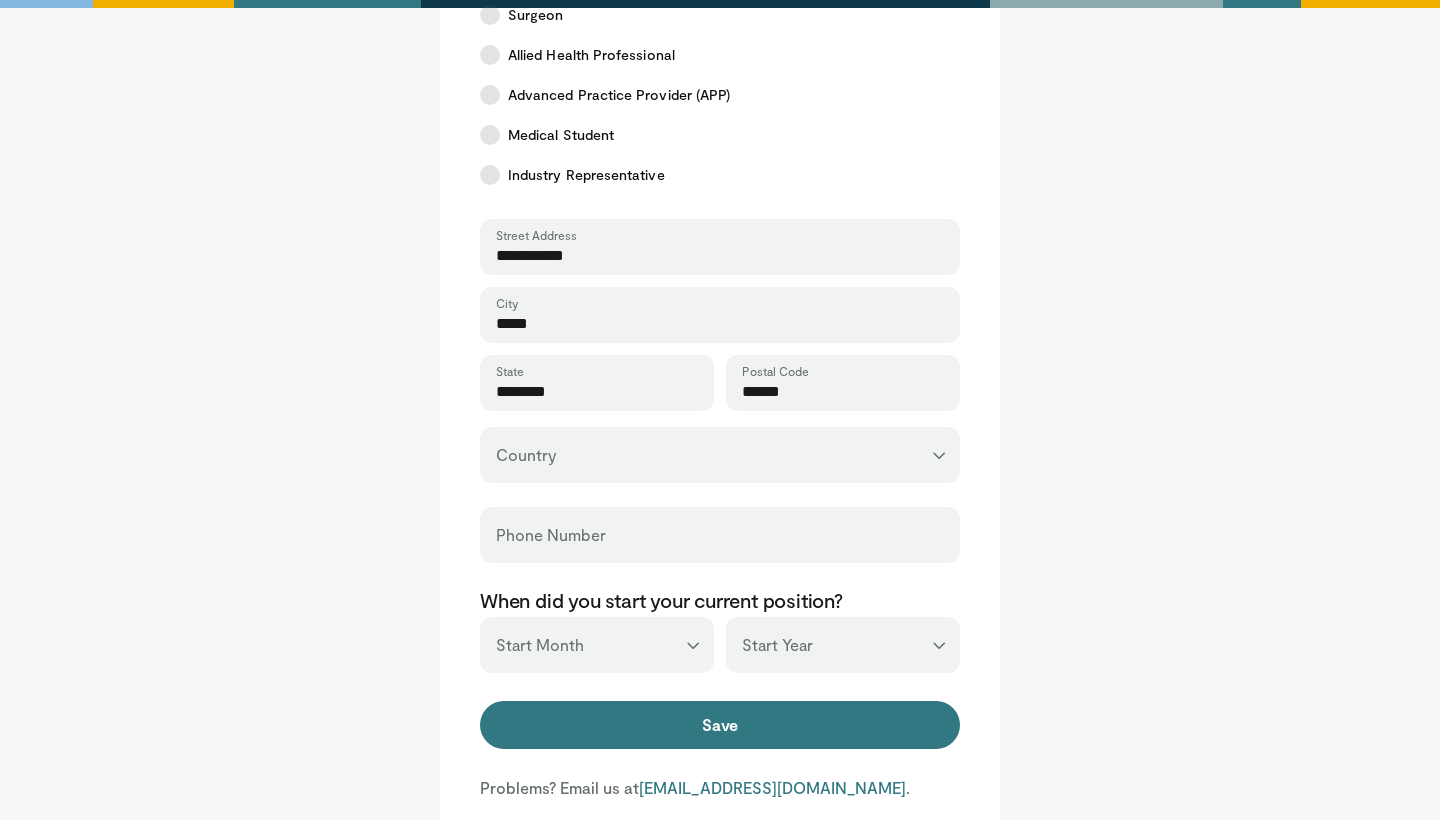 type on "******" 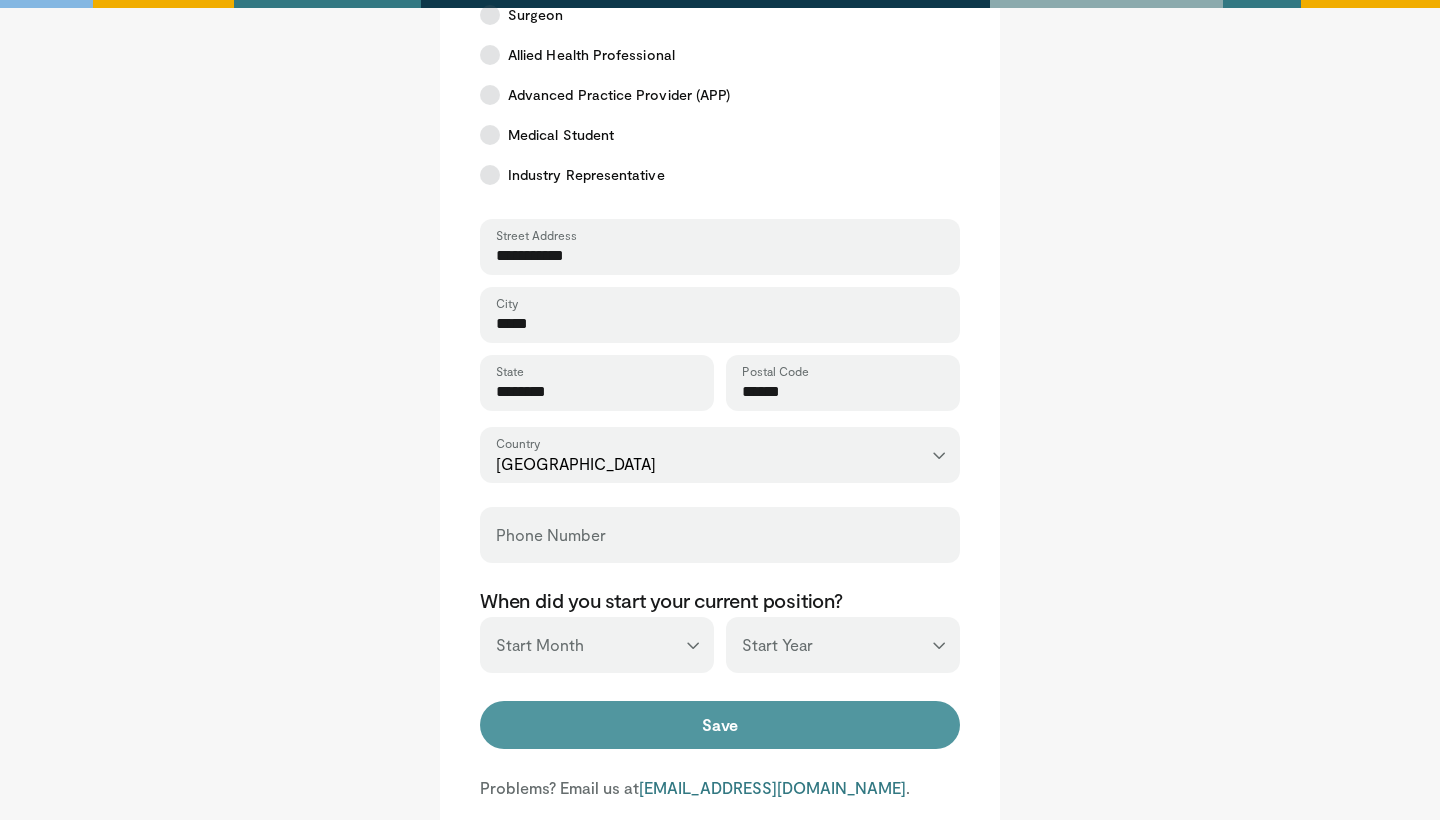 click on "Save" at bounding box center [720, 725] 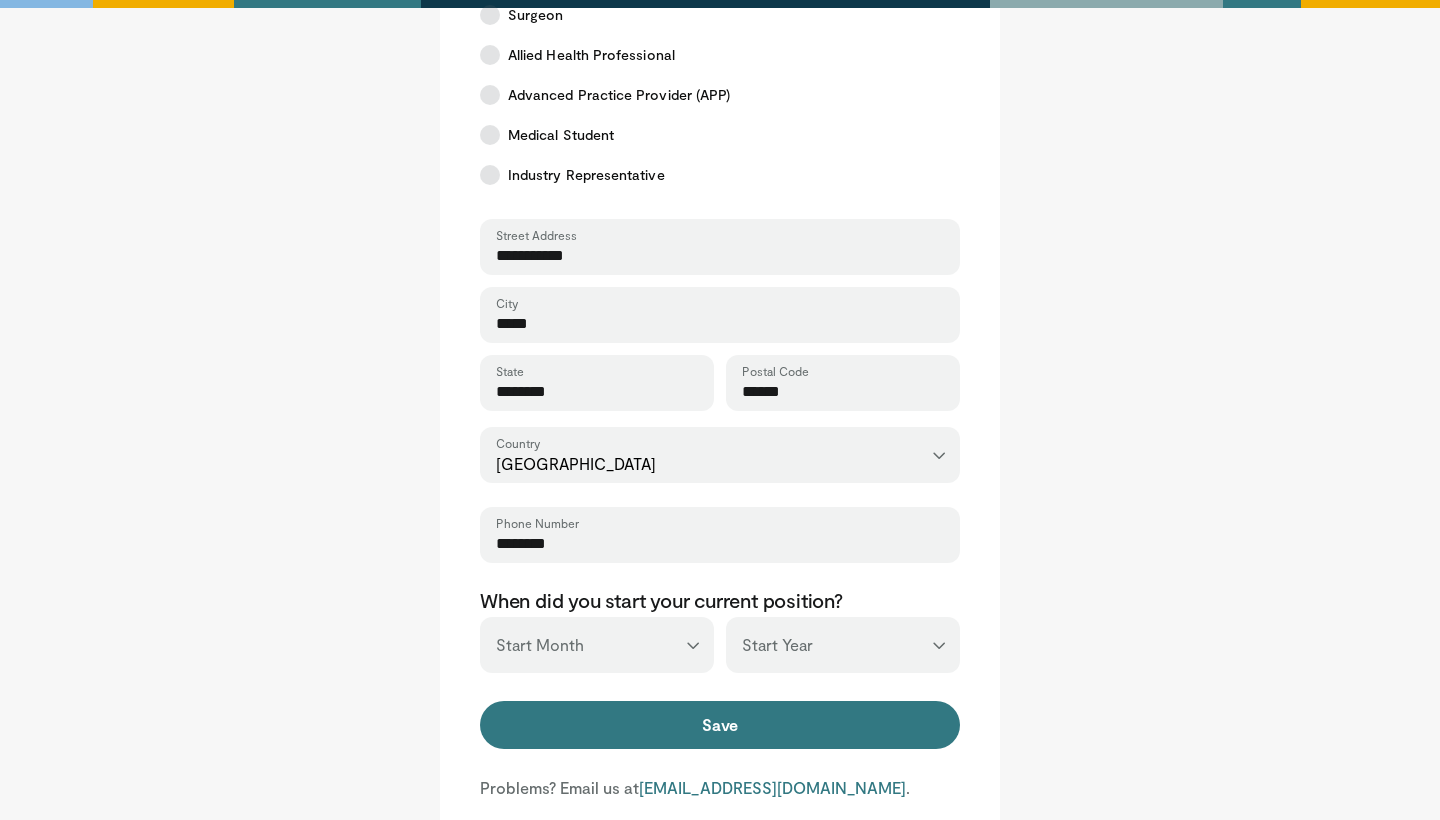 type on "********" 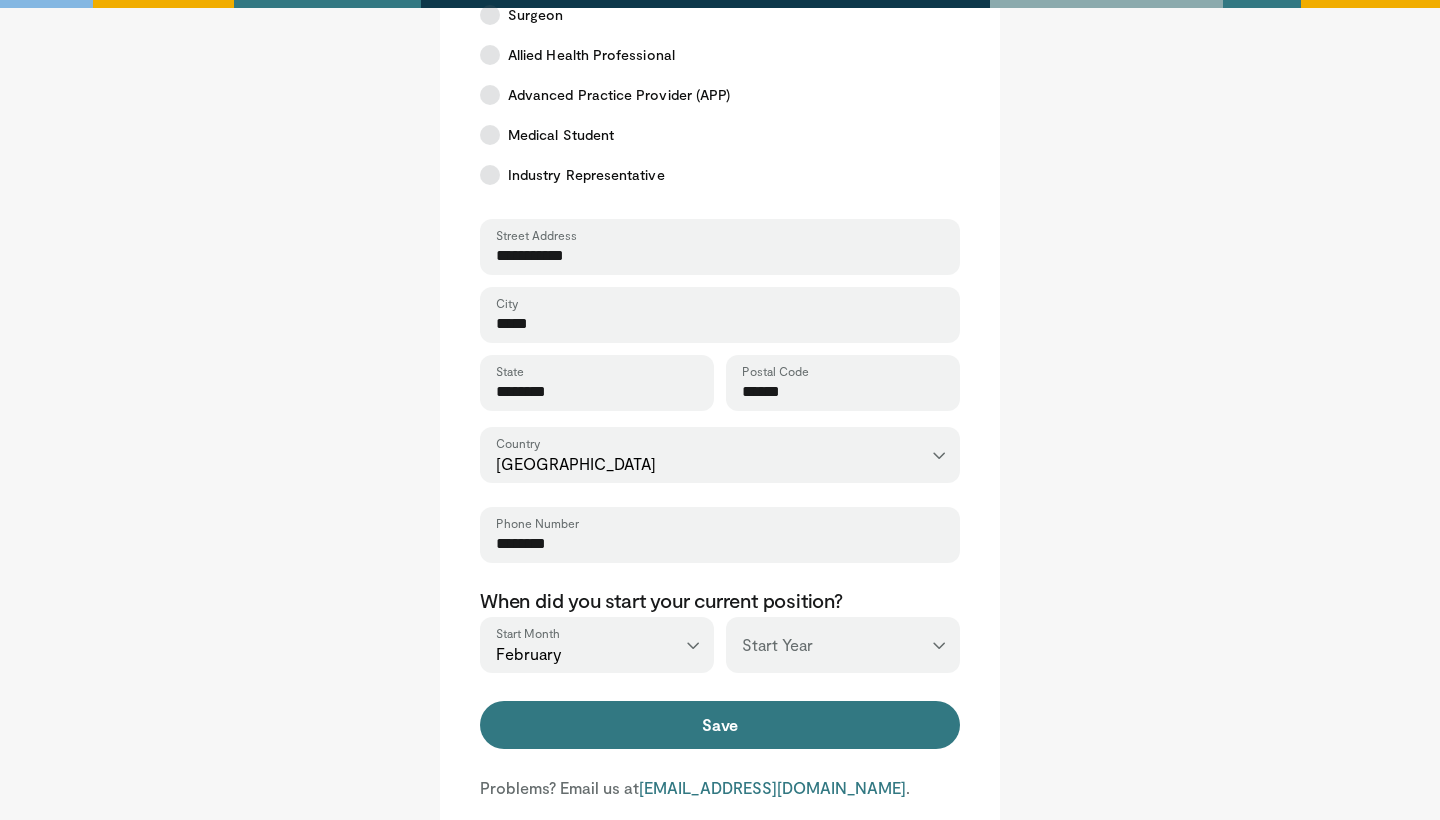 select on "****" 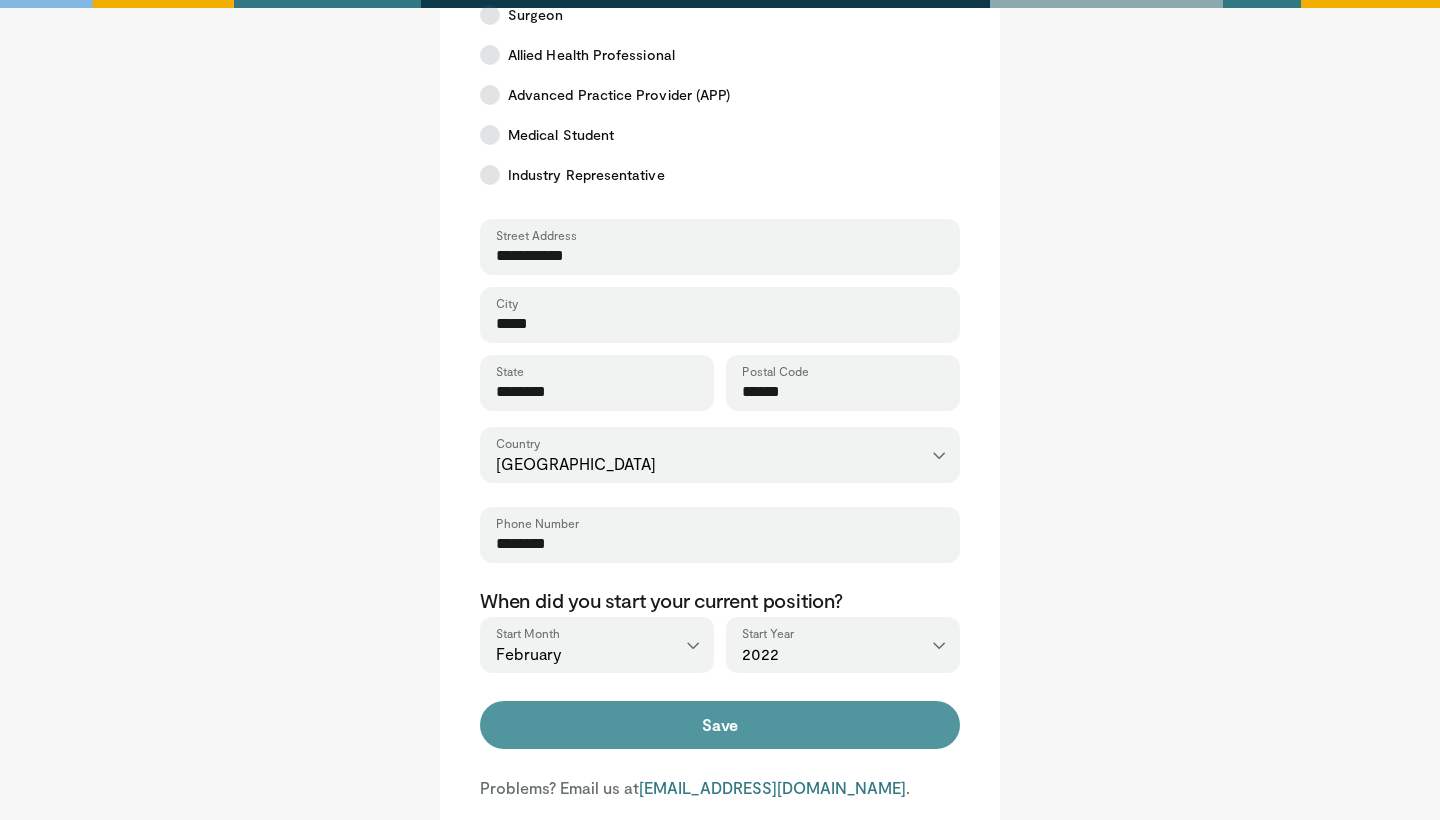 click on "Save" at bounding box center [720, 725] 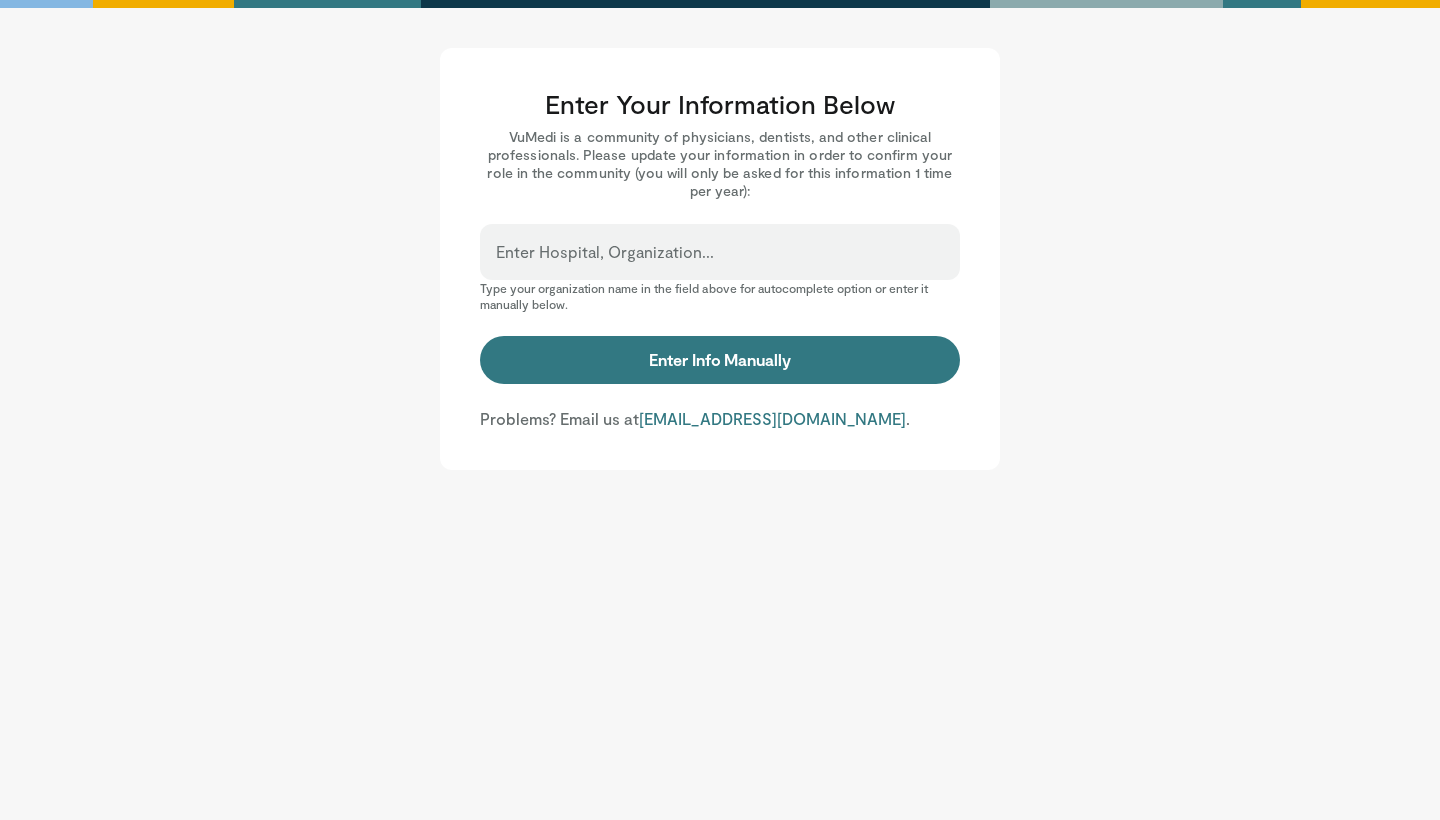 scroll, scrollTop: 0, scrollLeft: 0, axis: both 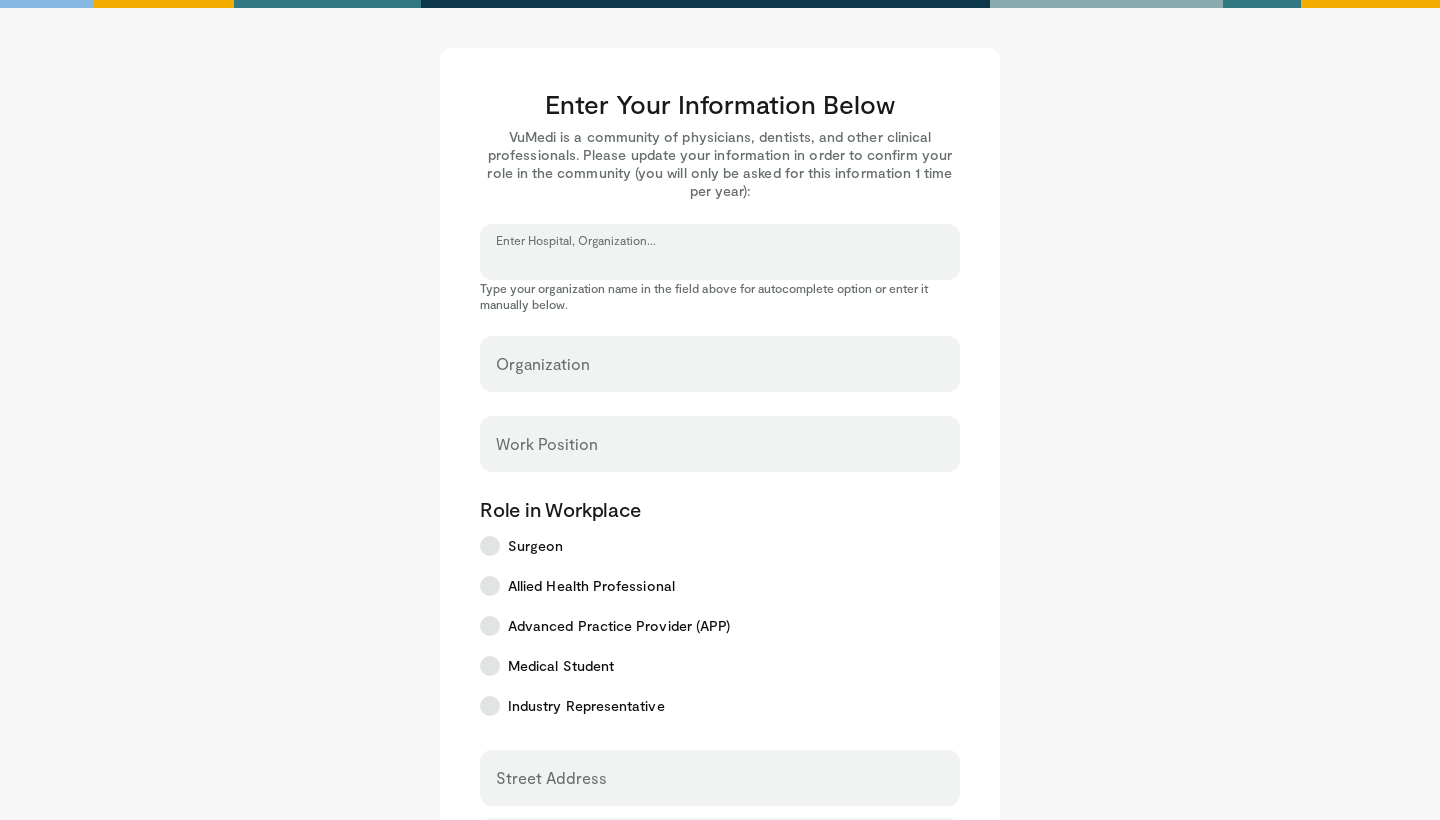 click on "Enter Hospital, Organization..." at bounding box center (720, 261) 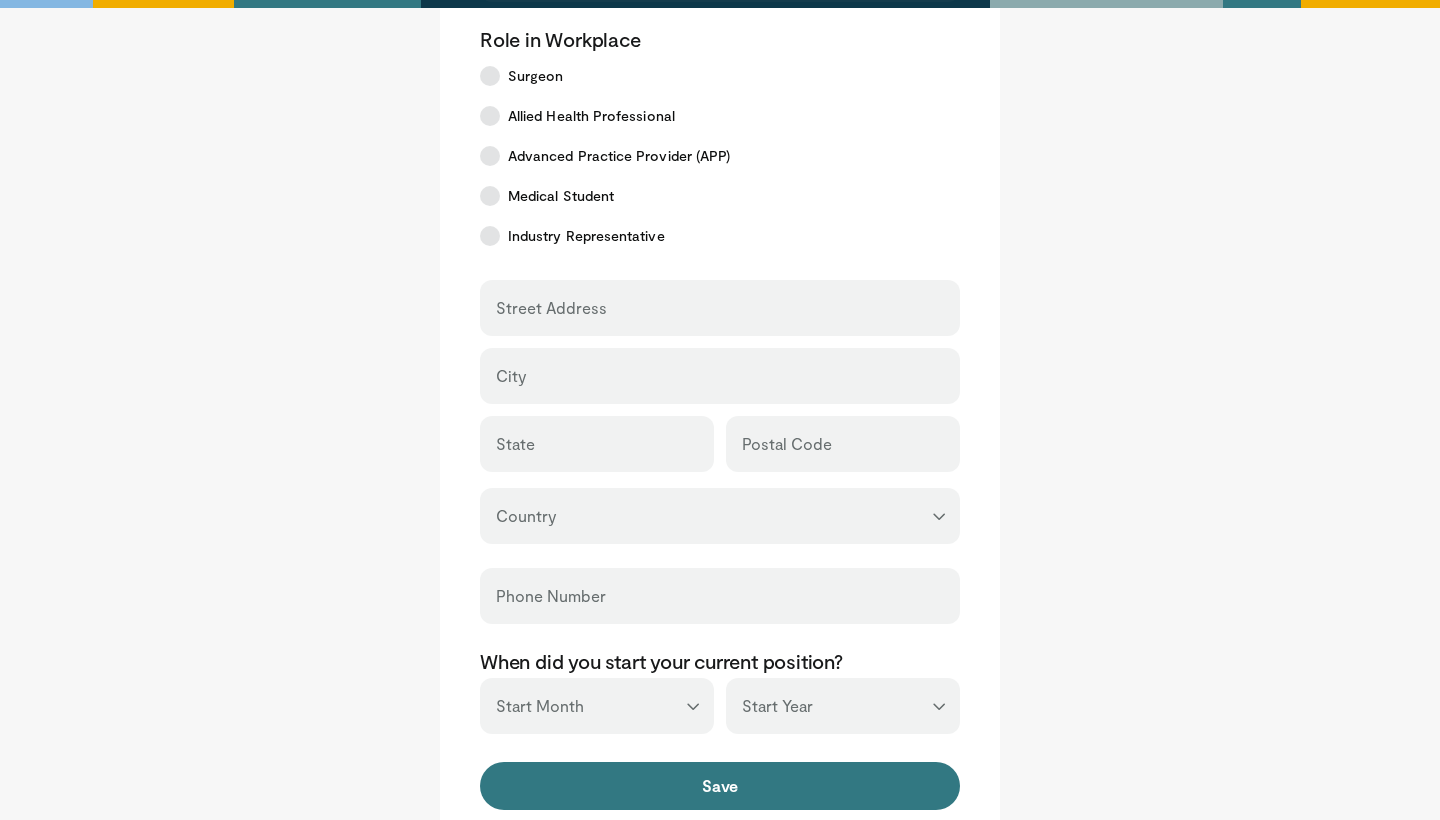 scroll, scrollTop: 84, scrollLeft: 0, axis: vertical 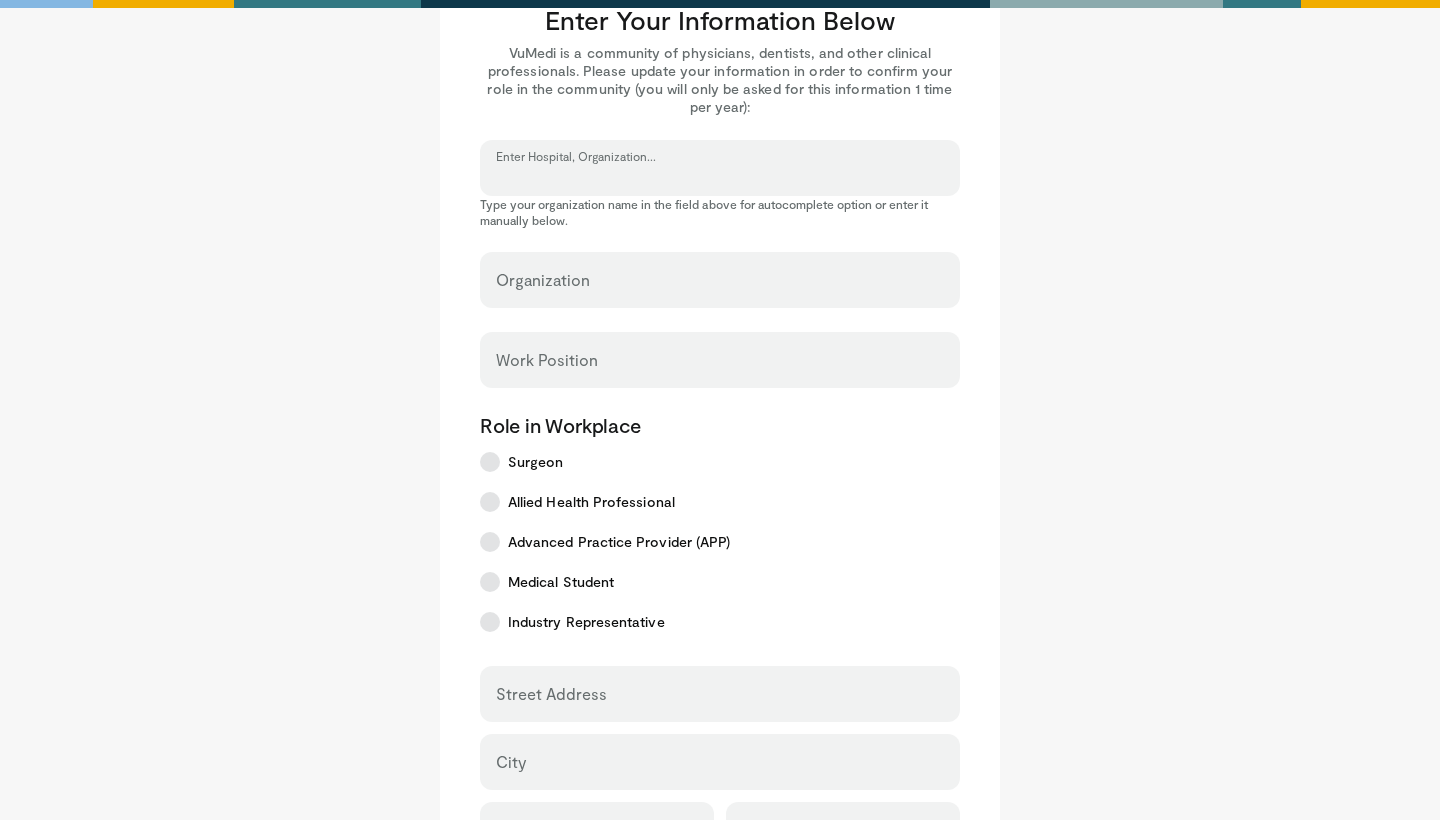 click on "Enter Hospital, Organization..." at bounding box center (720, 177) 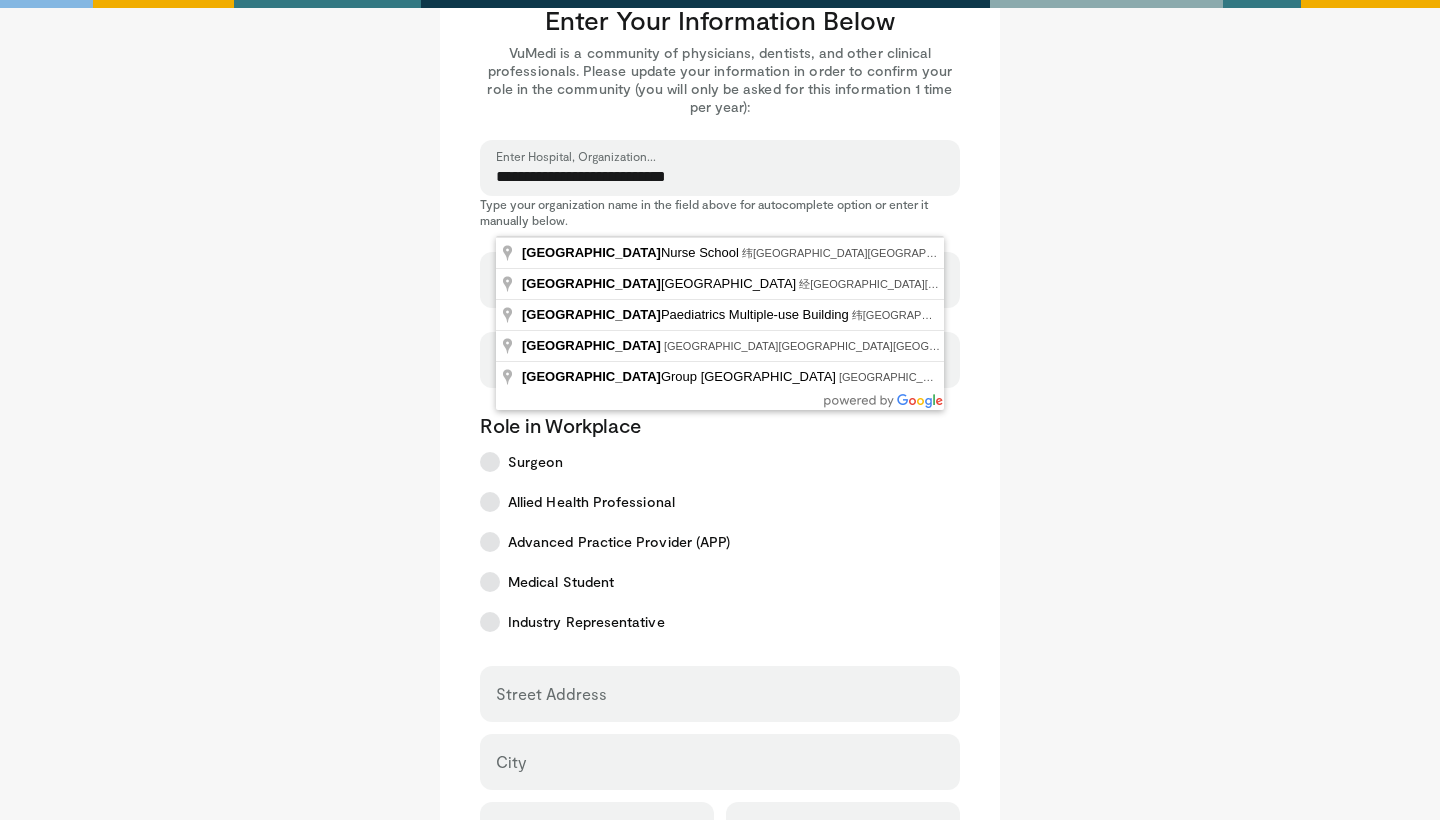 type on "**********" 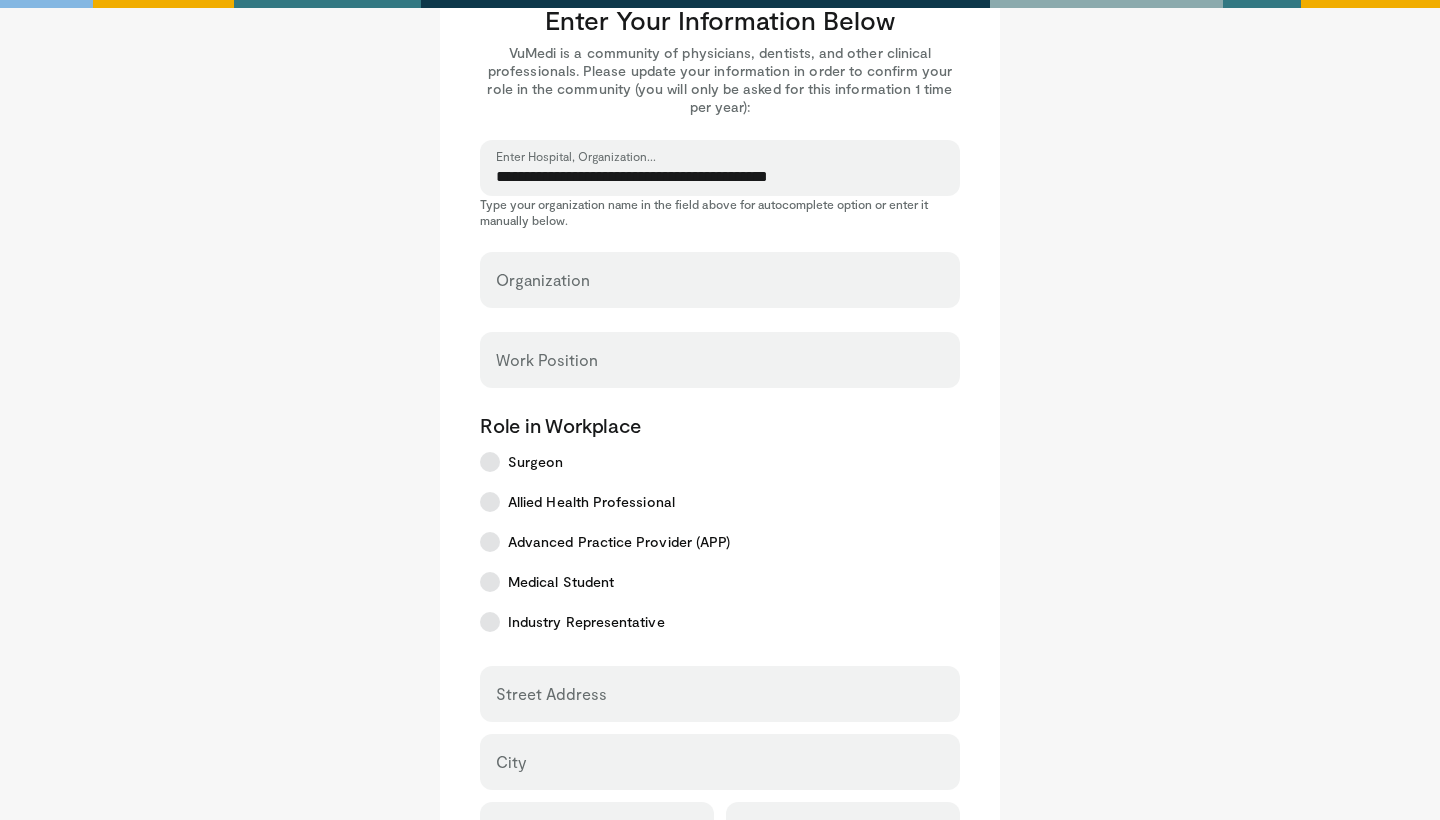 select on "**" 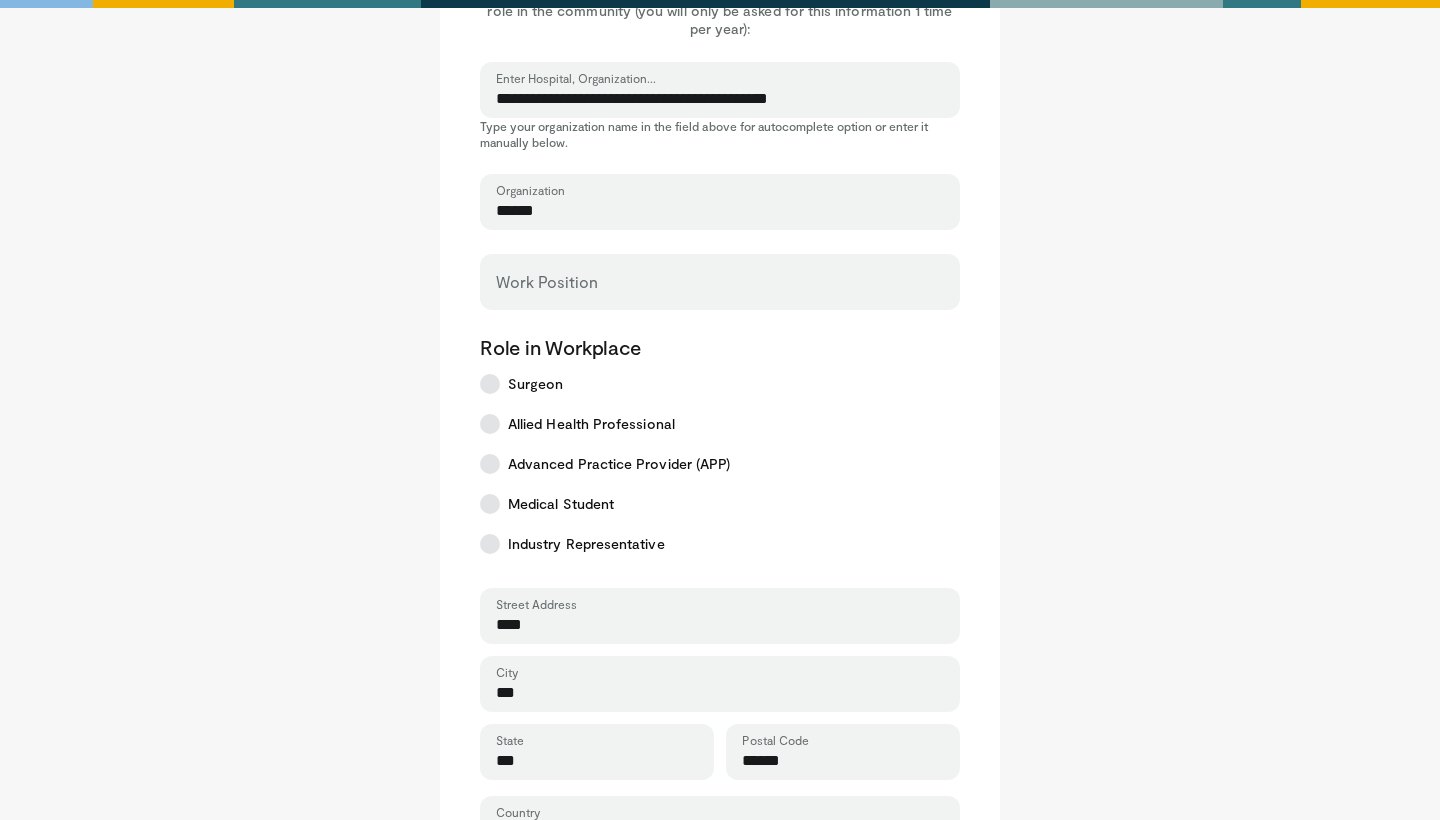 scroll, scrollTop: 173, scrollLeft: 0, axis: vertical 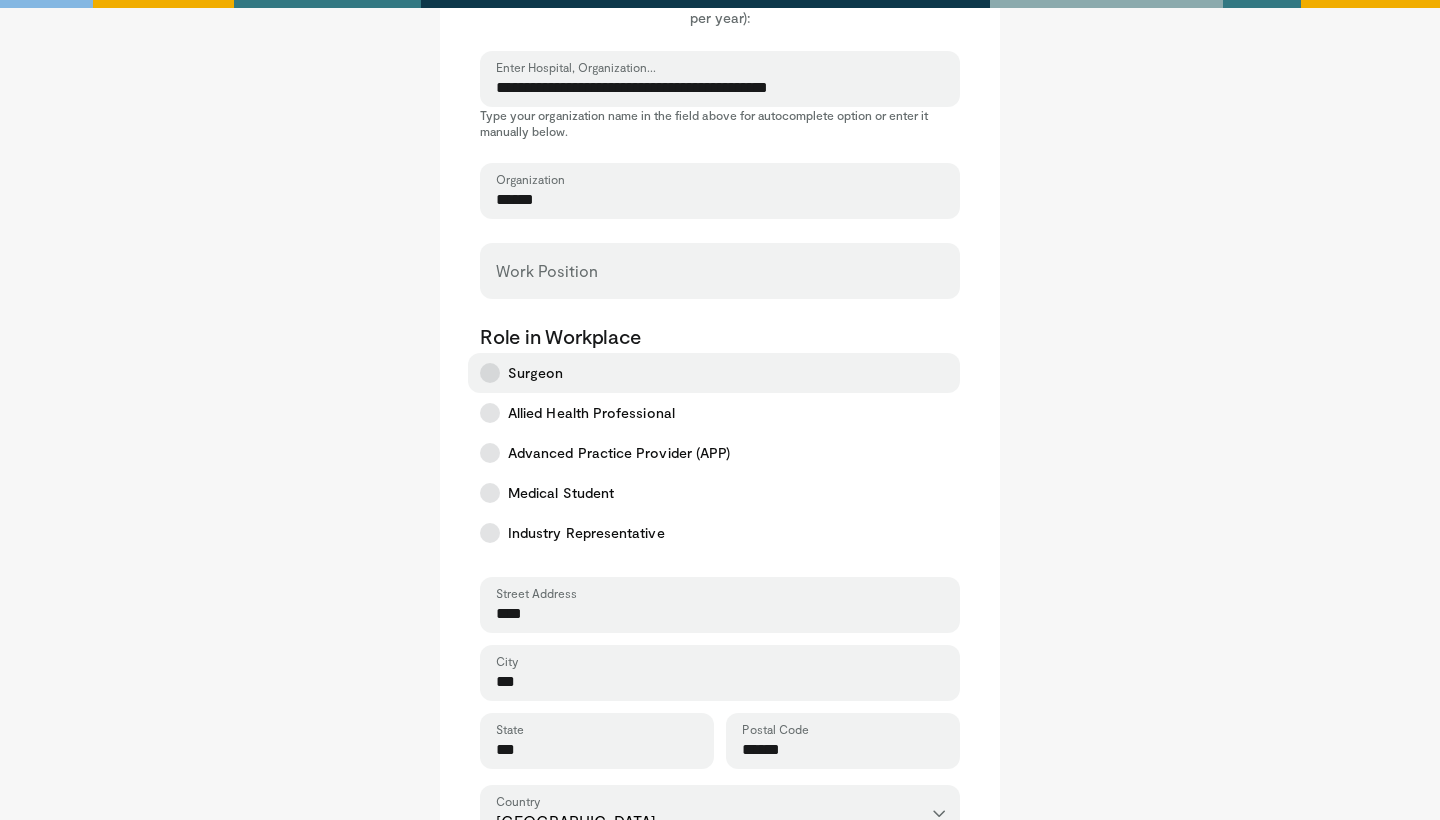 click on "Surgeon" at bounding box center (714, 373) 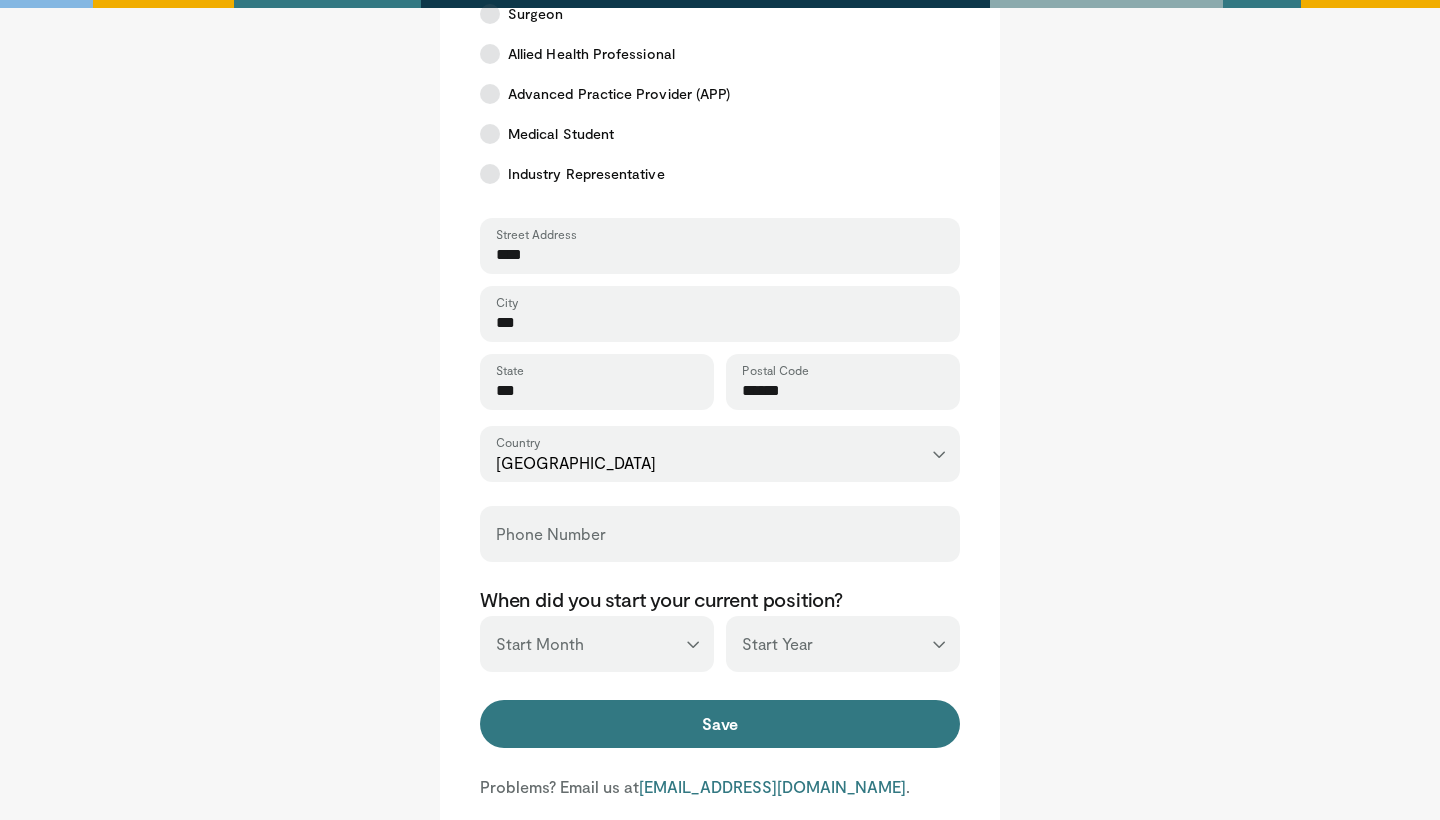scroll, scrollTop: 540, scrollLeft: 0, axis: vertical 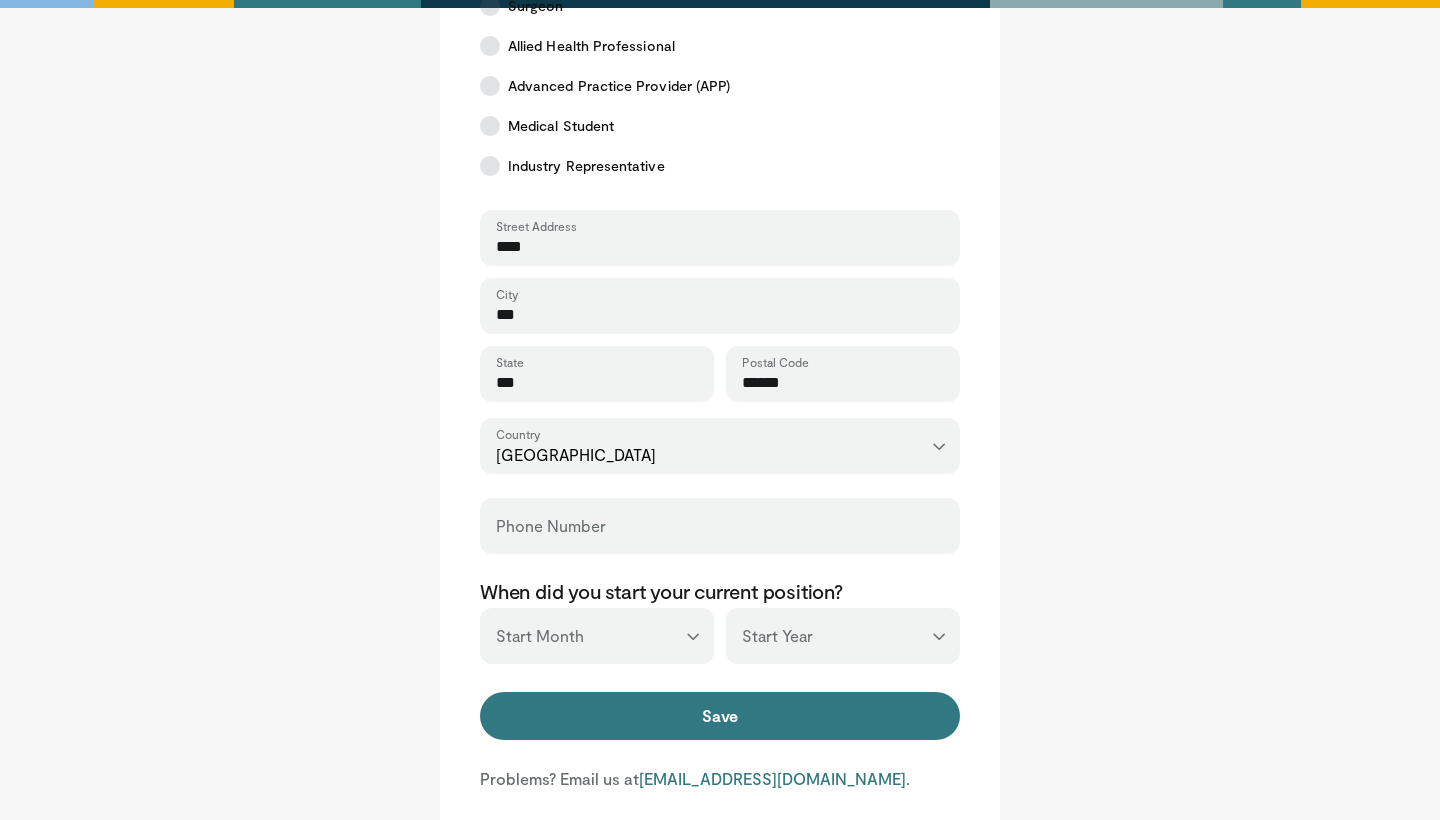 click on "Phone Number" at bounding box center [720, 526] 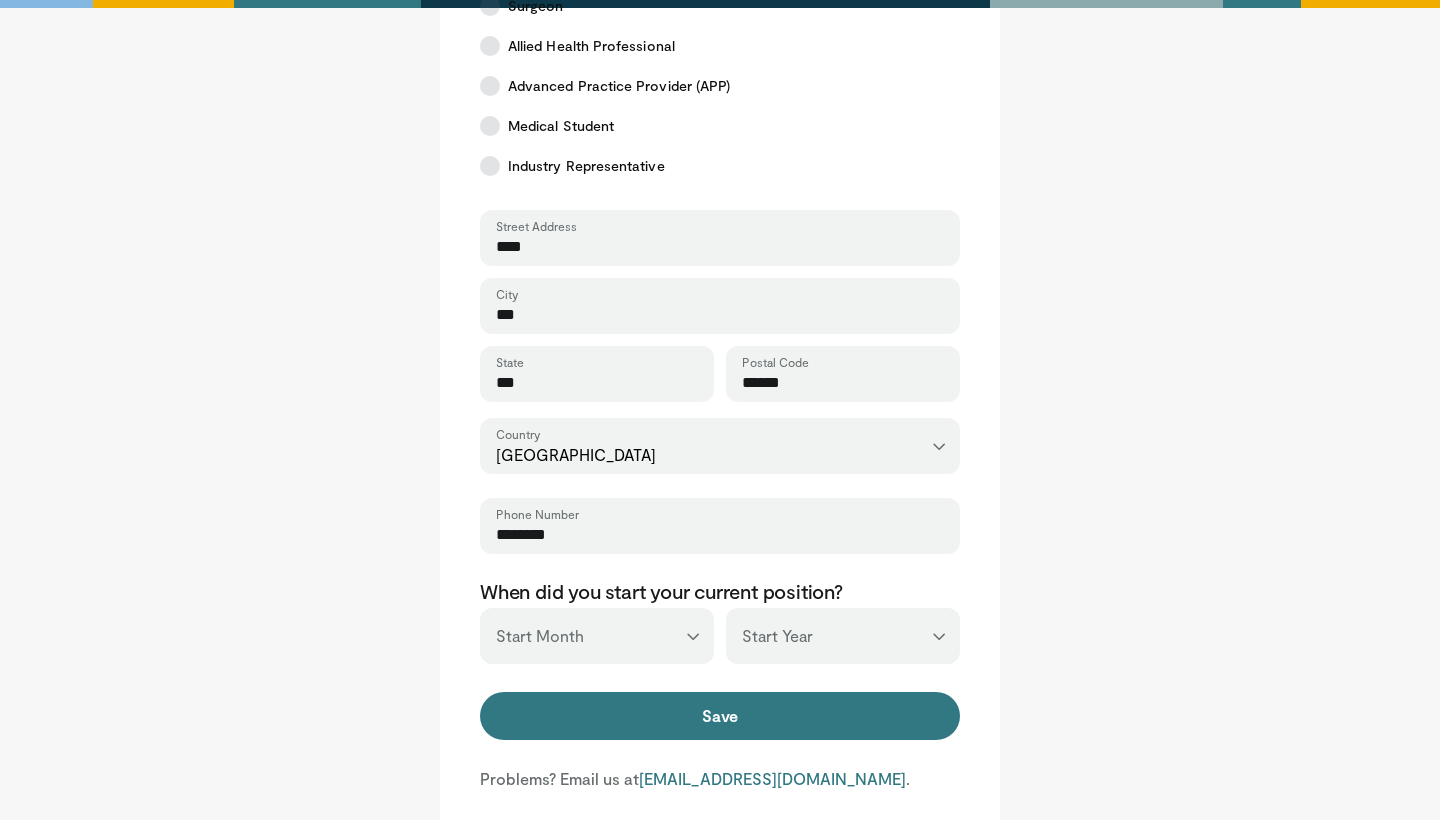 type on "********" 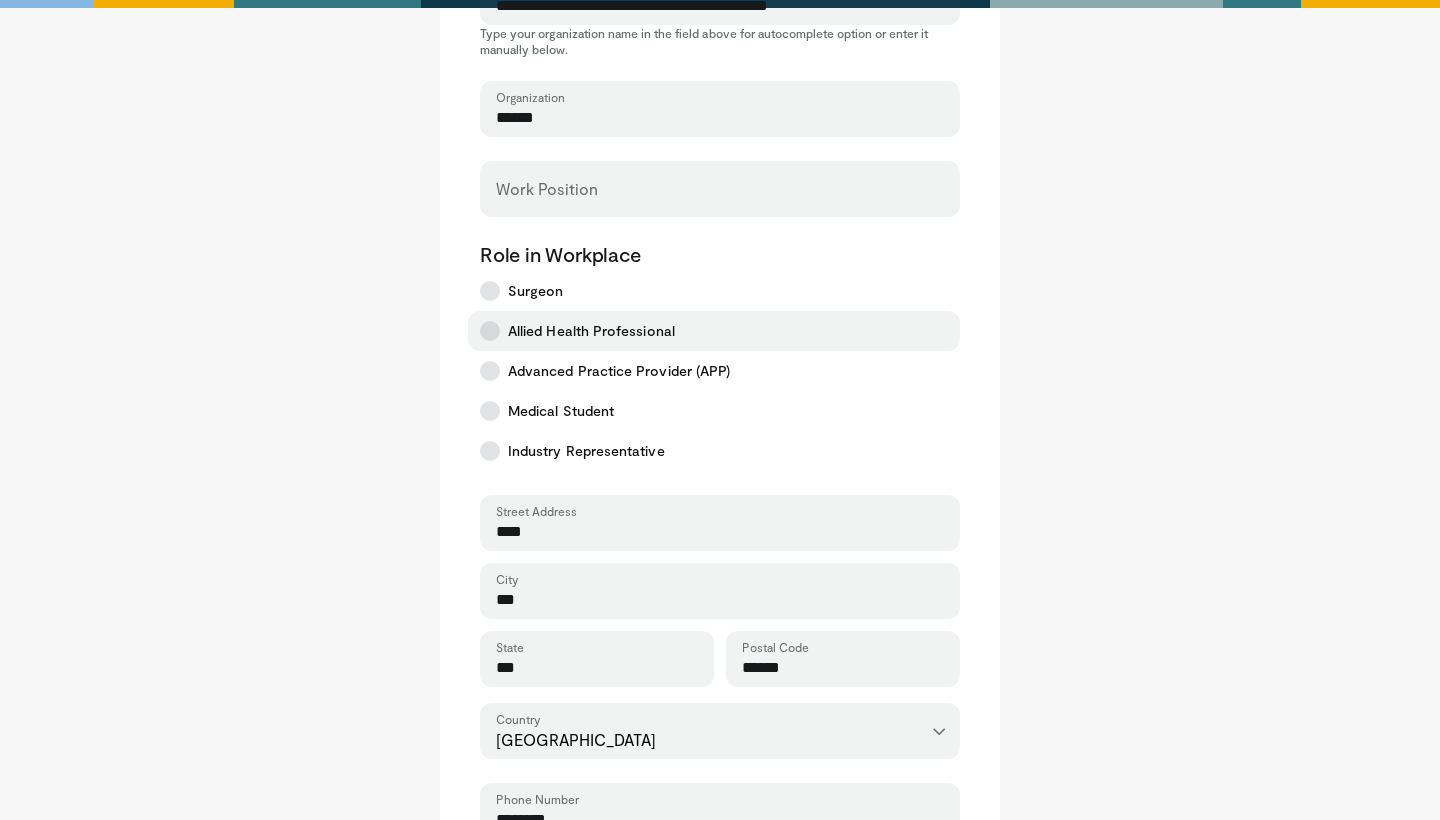 scroll, scrollTop: 254, scrollLeft: 0, axis: vertical 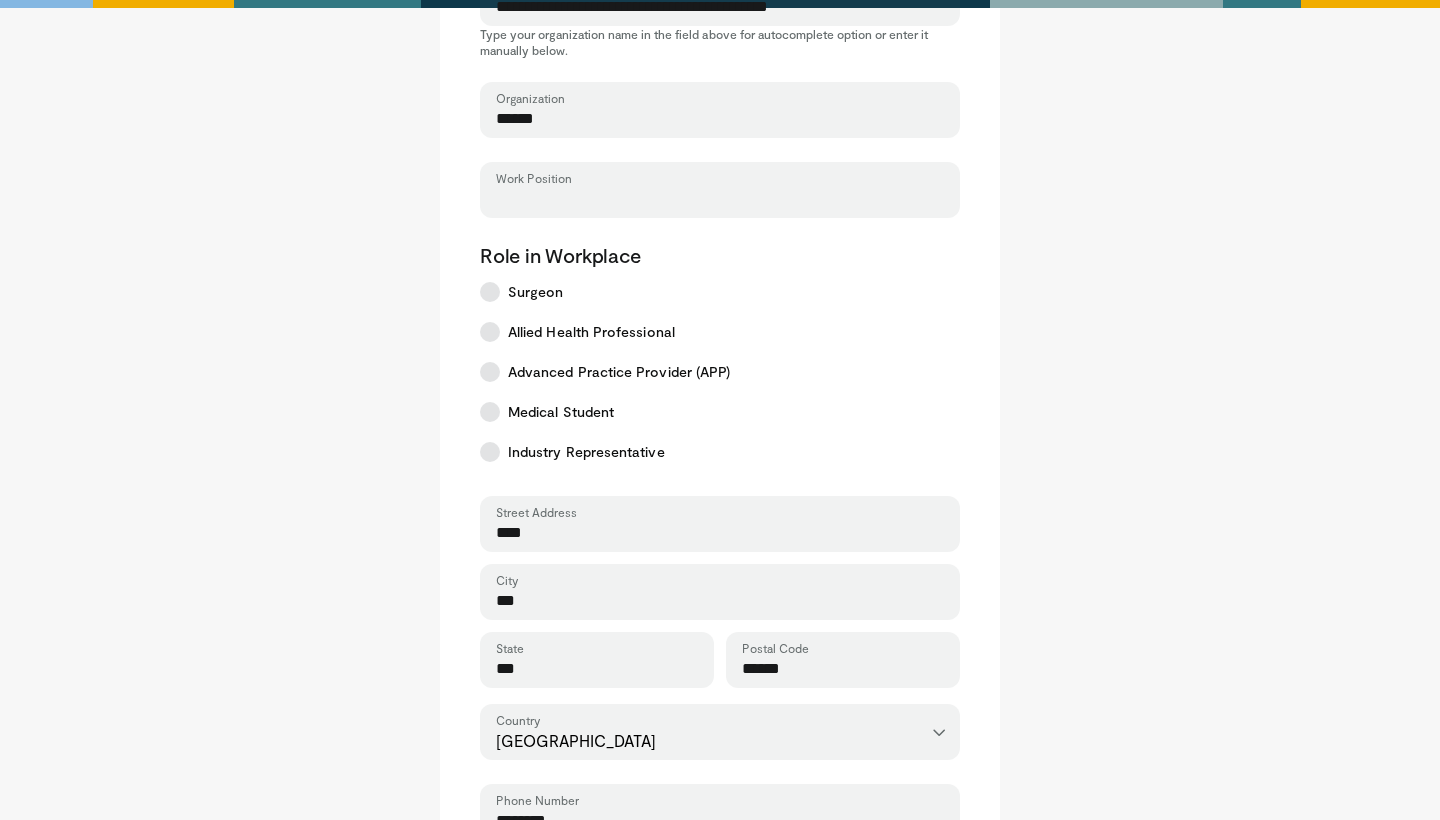 click on "Work Position" at bounding box center [720, 199] 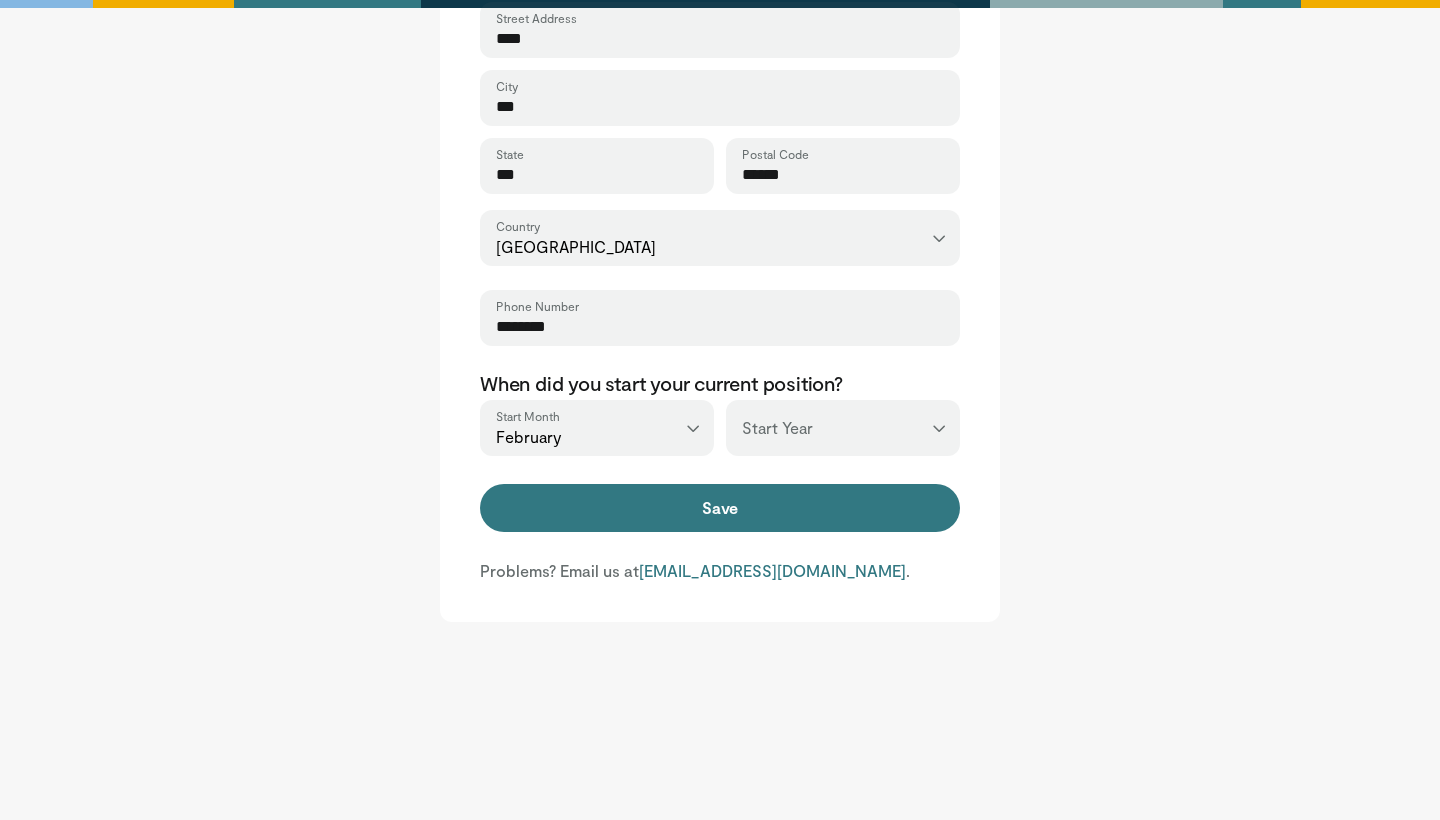 scroll, scrollTop: 748, scrollLeft: 0, axis: vertical 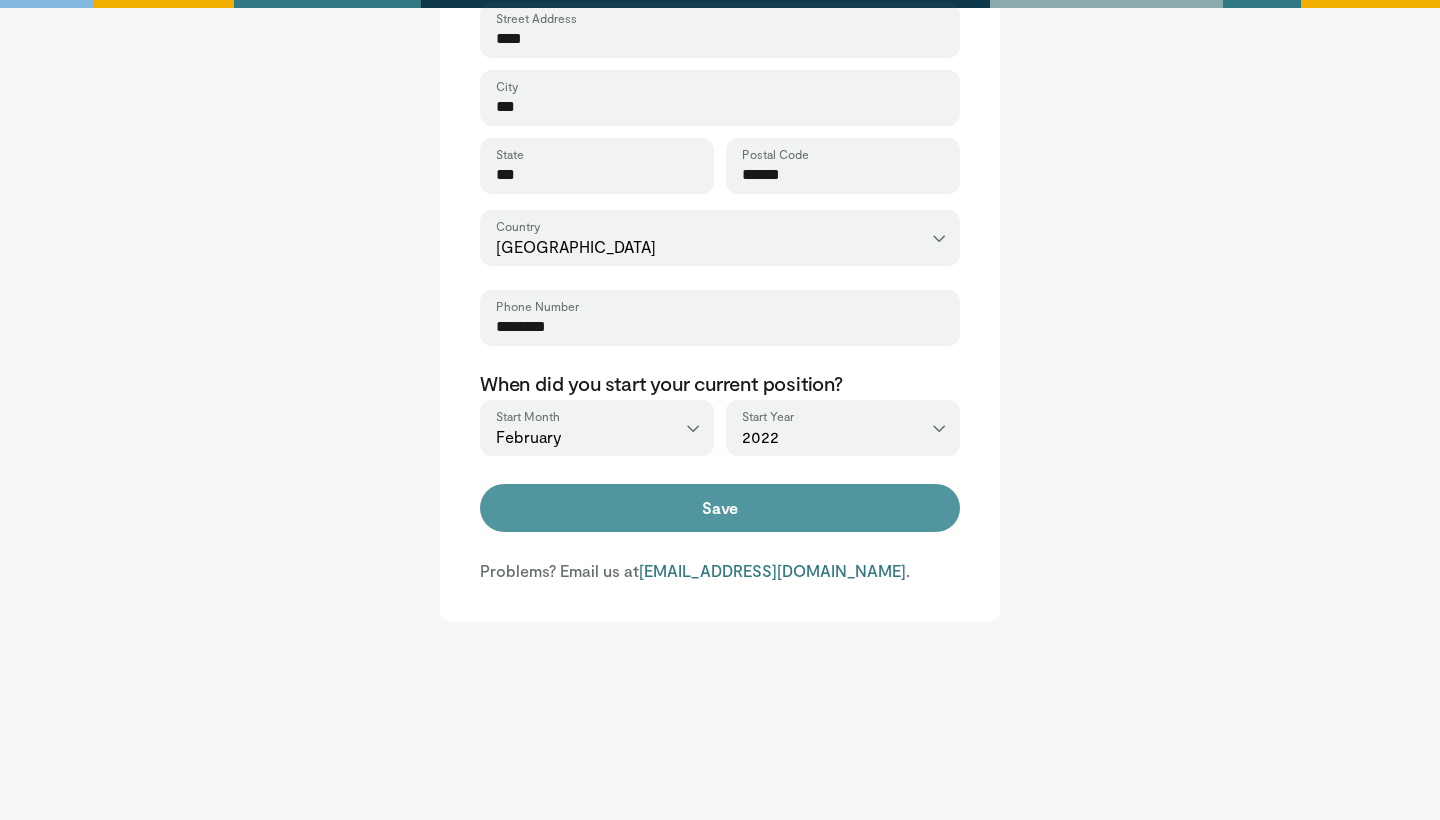 click on "Save" at bounding box center [720, 508] 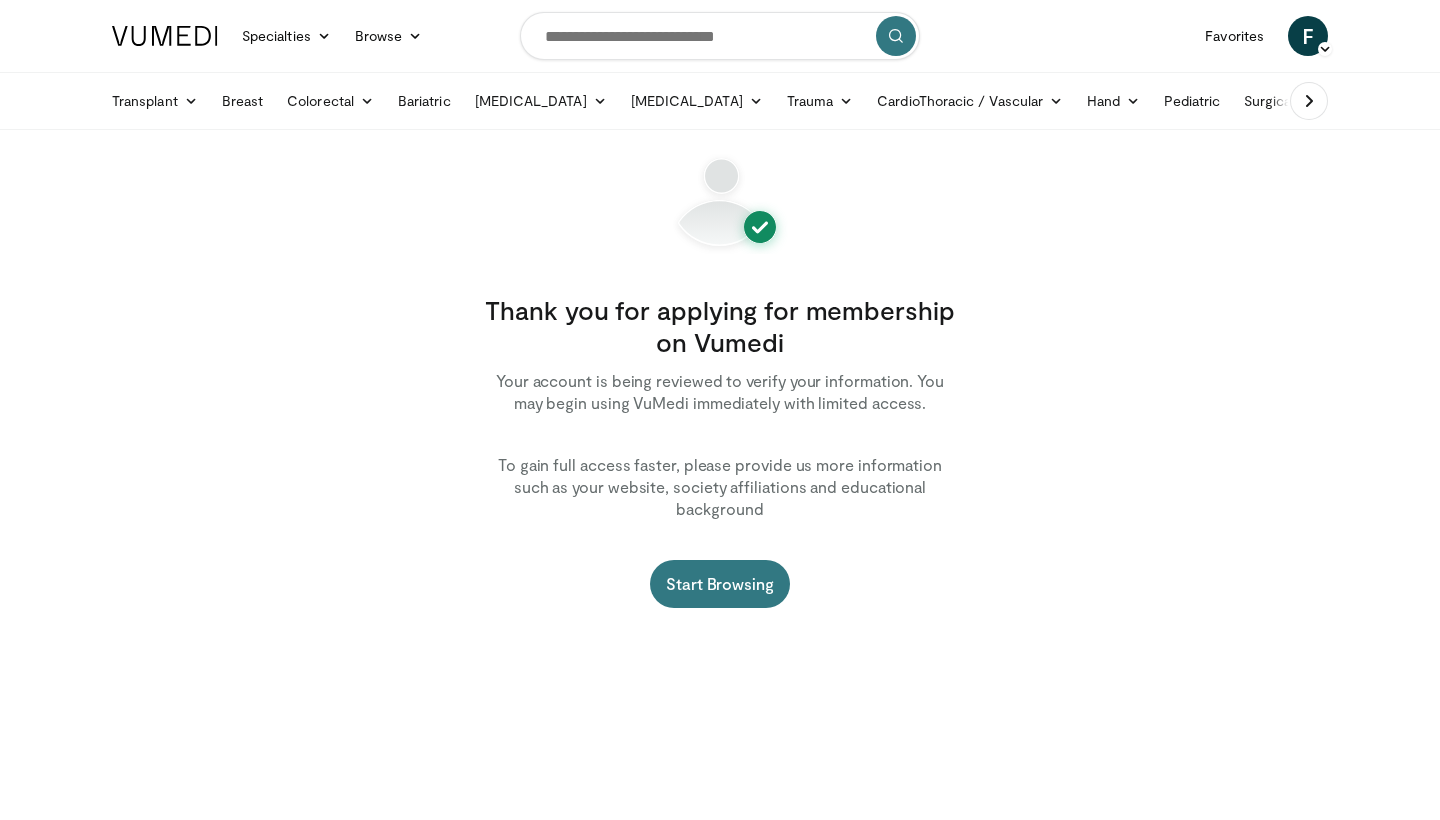 scroll, scrollTop: 0, scrollLeft: 0, axis: both 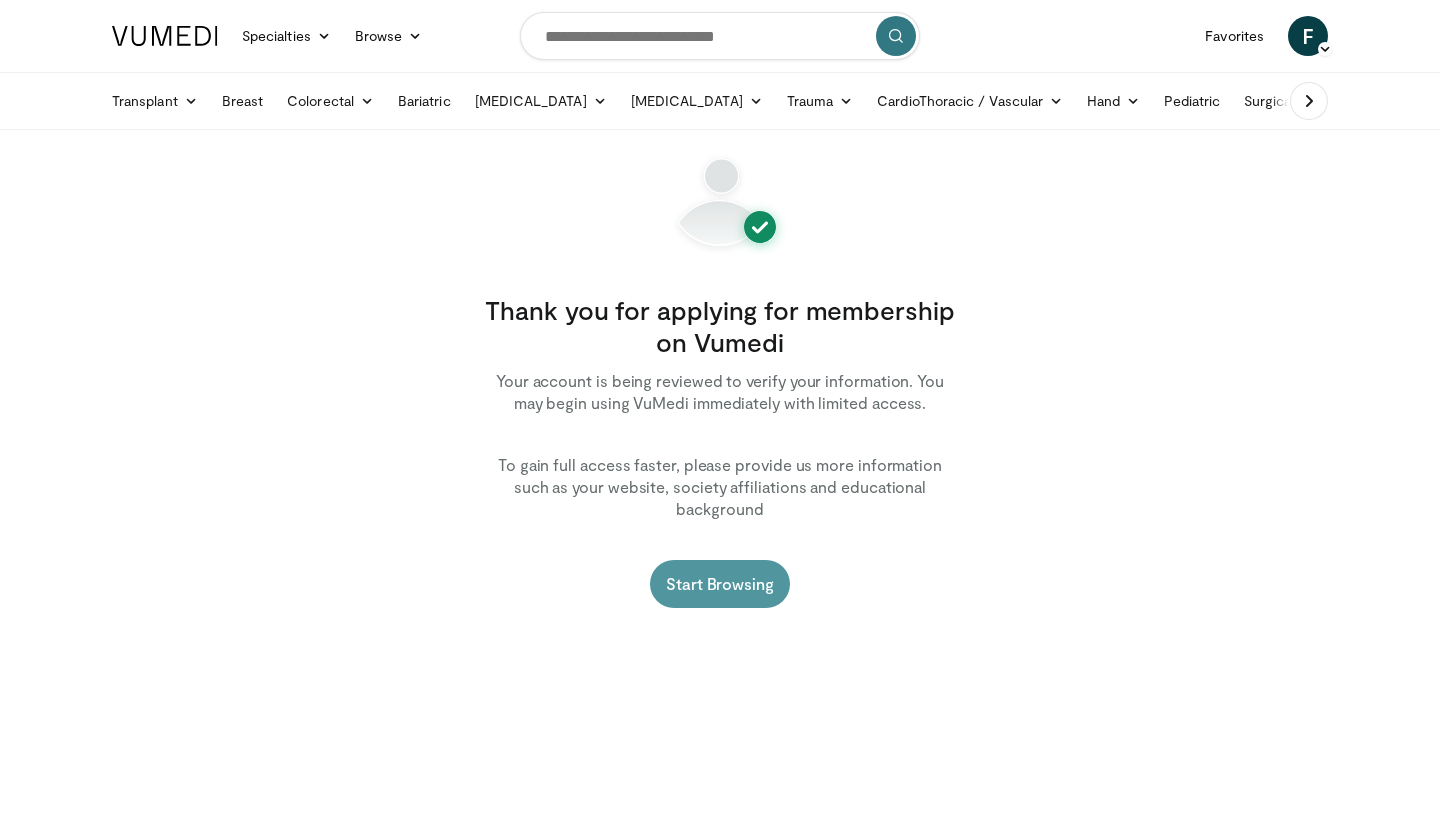 click on "Start Browsing" at bounding box center (720, 584) 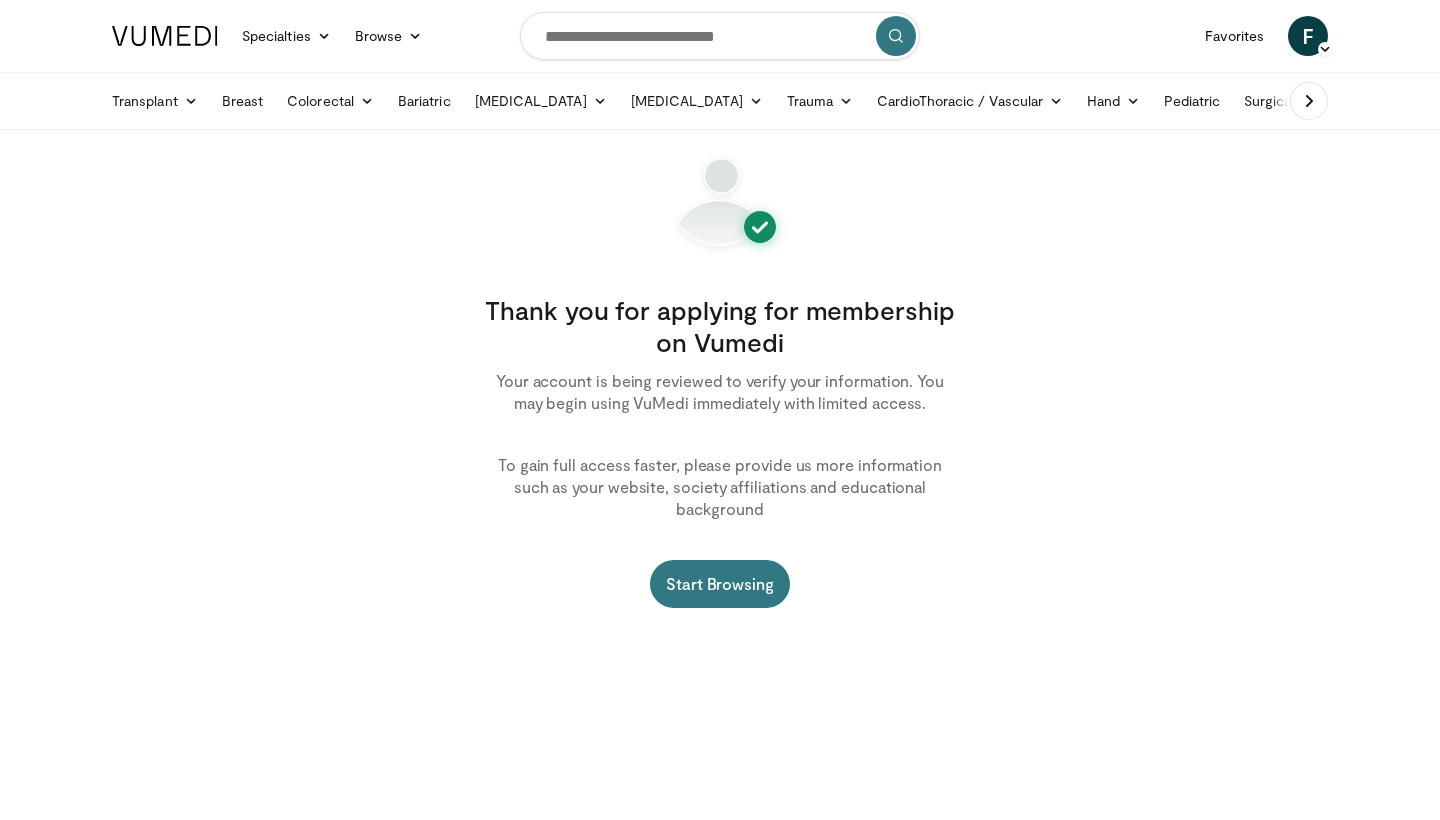 click at bounding box center [165, 36] 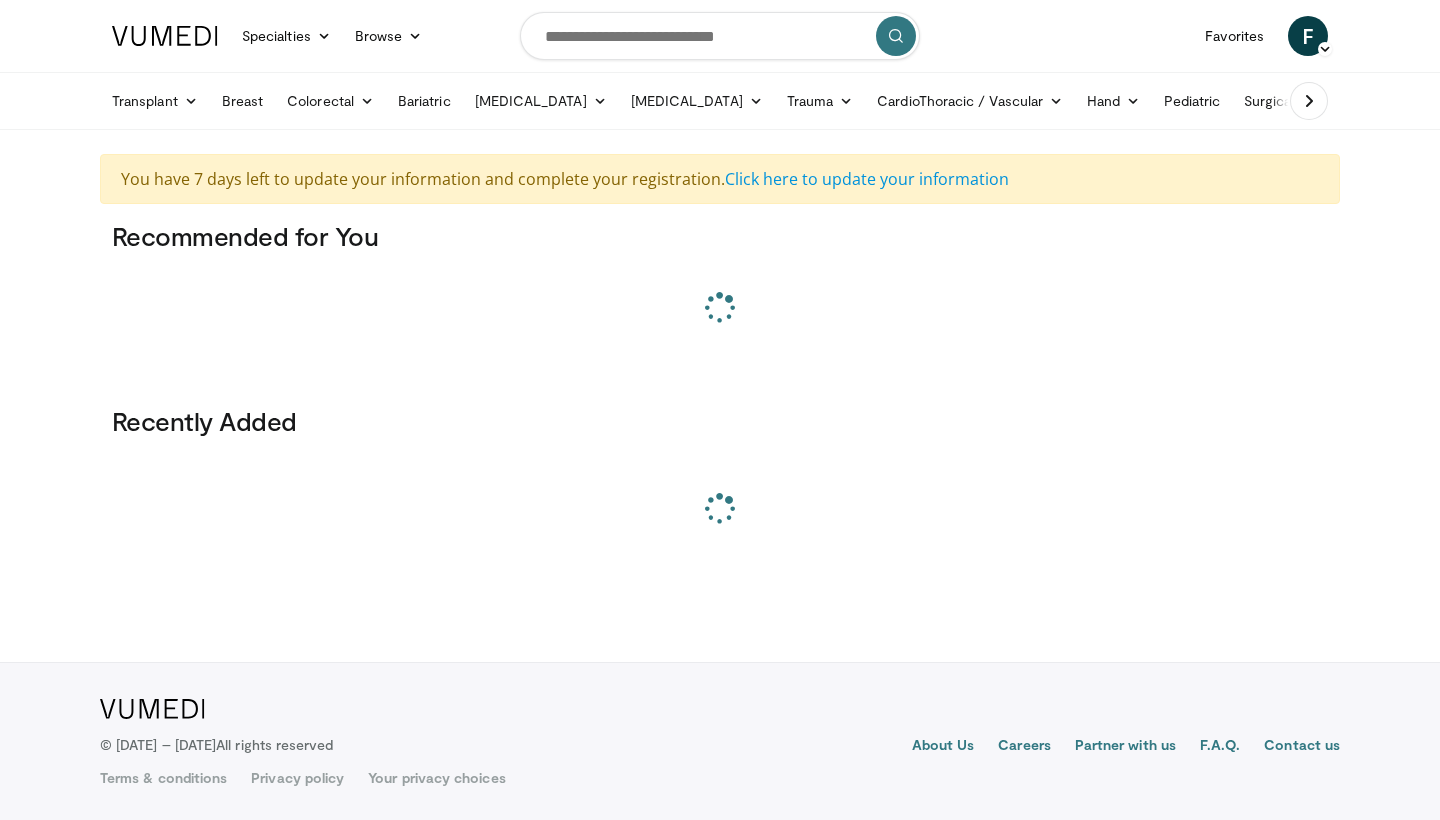 scroll, scrollTop: 0, scrollLeft: 0, axis: both 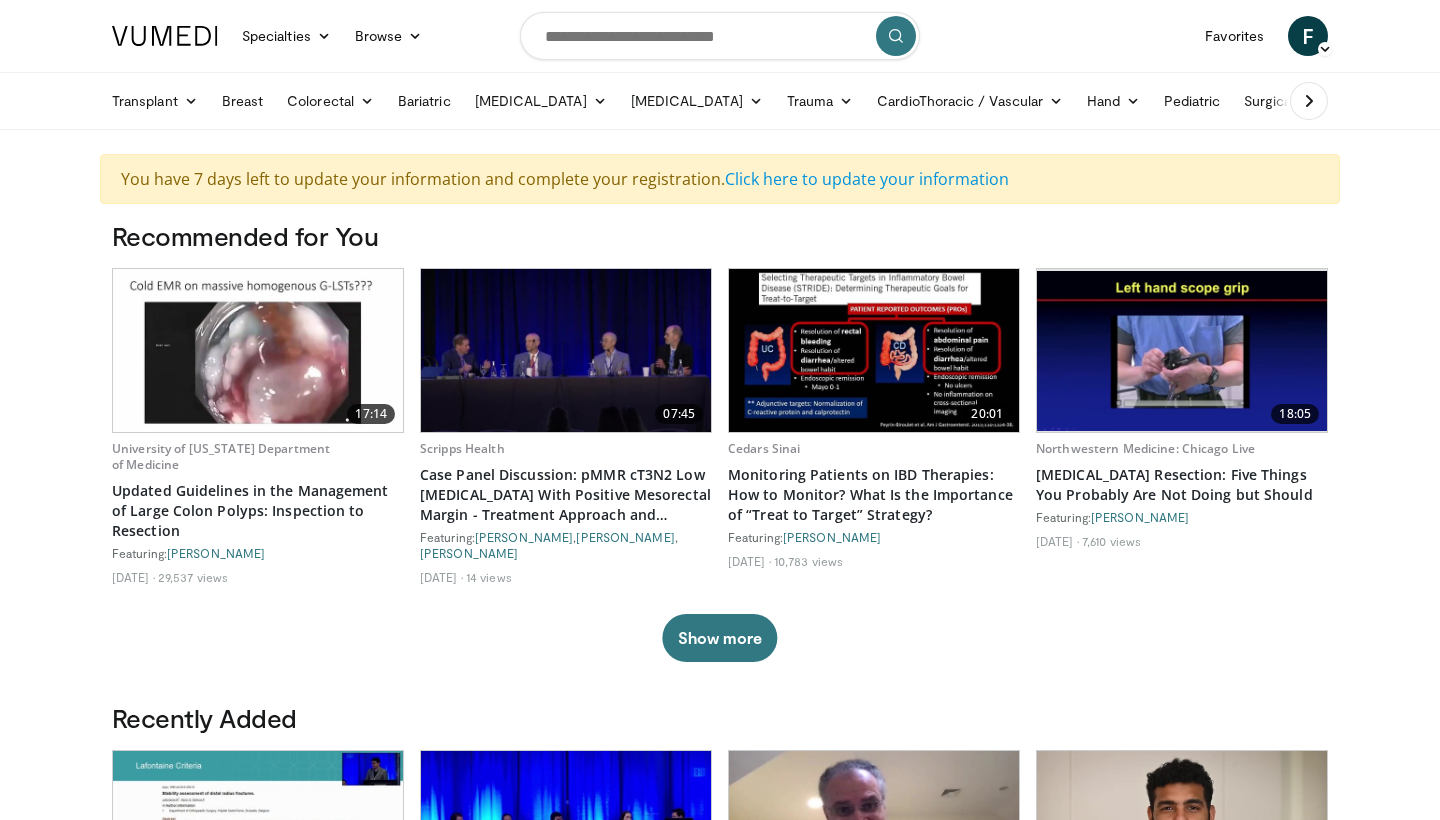 click at bounding box center [258, 350] 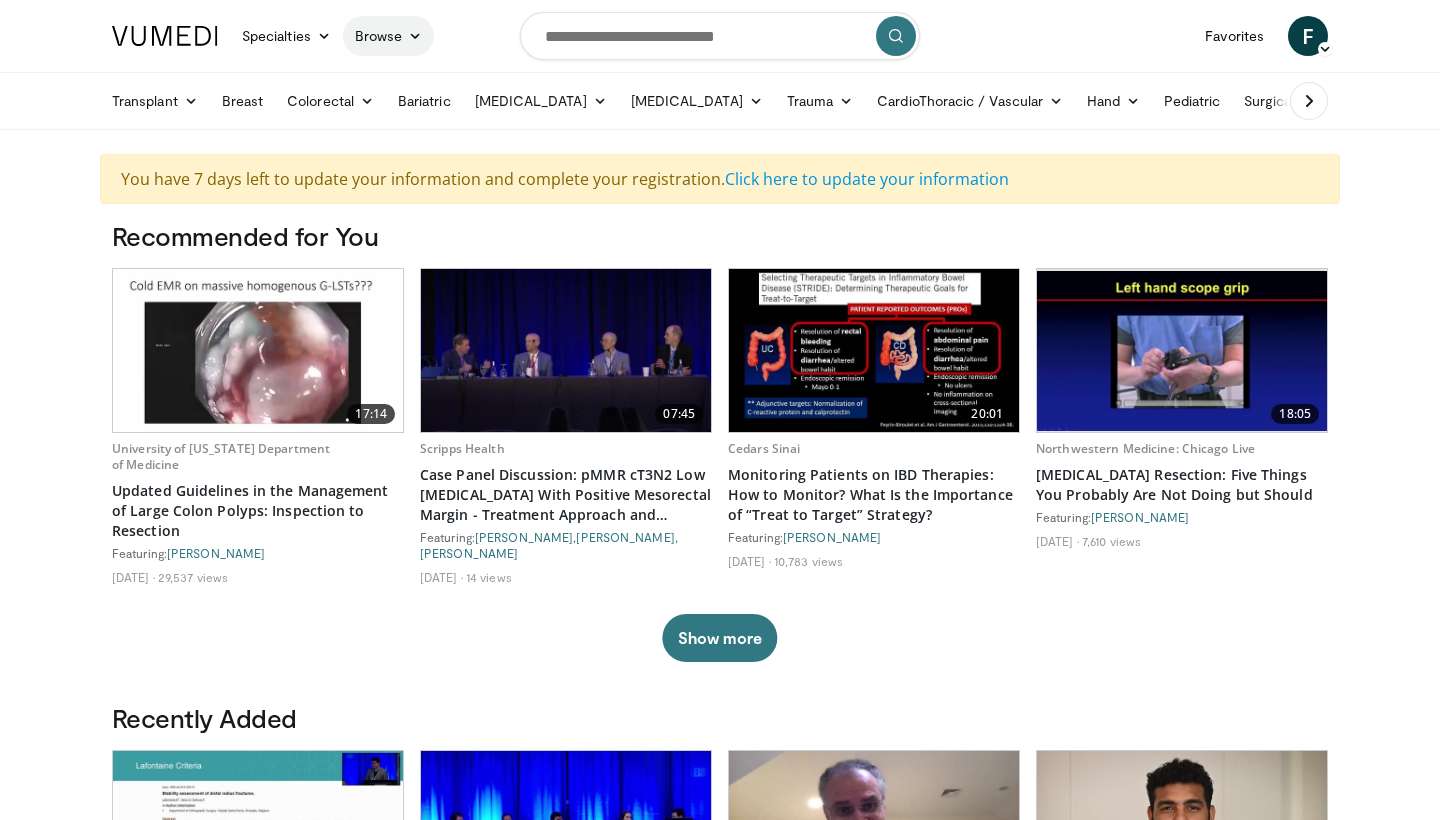 click at bounding box center (415, 36) 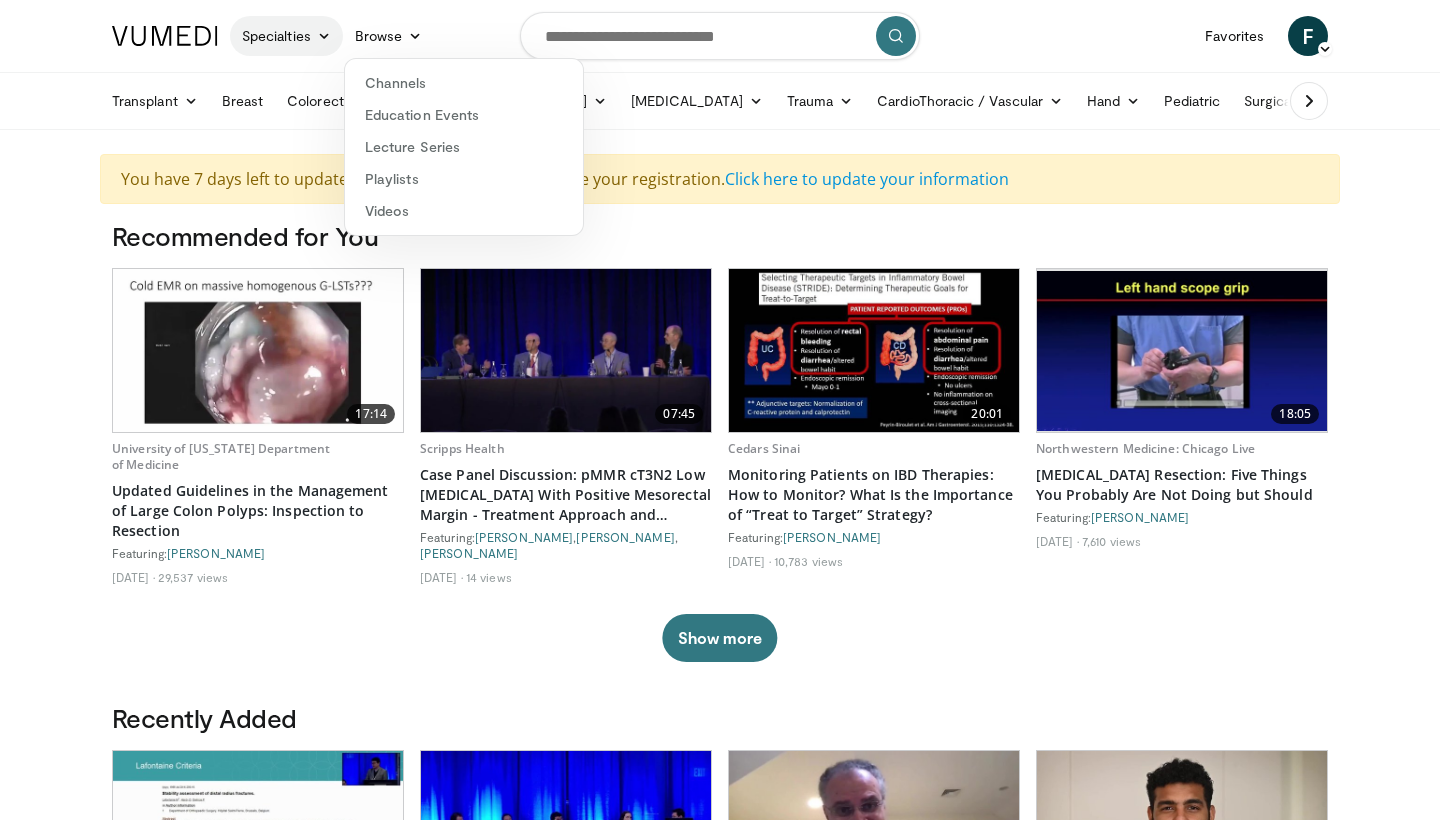 click at bounding box center [324, 36] 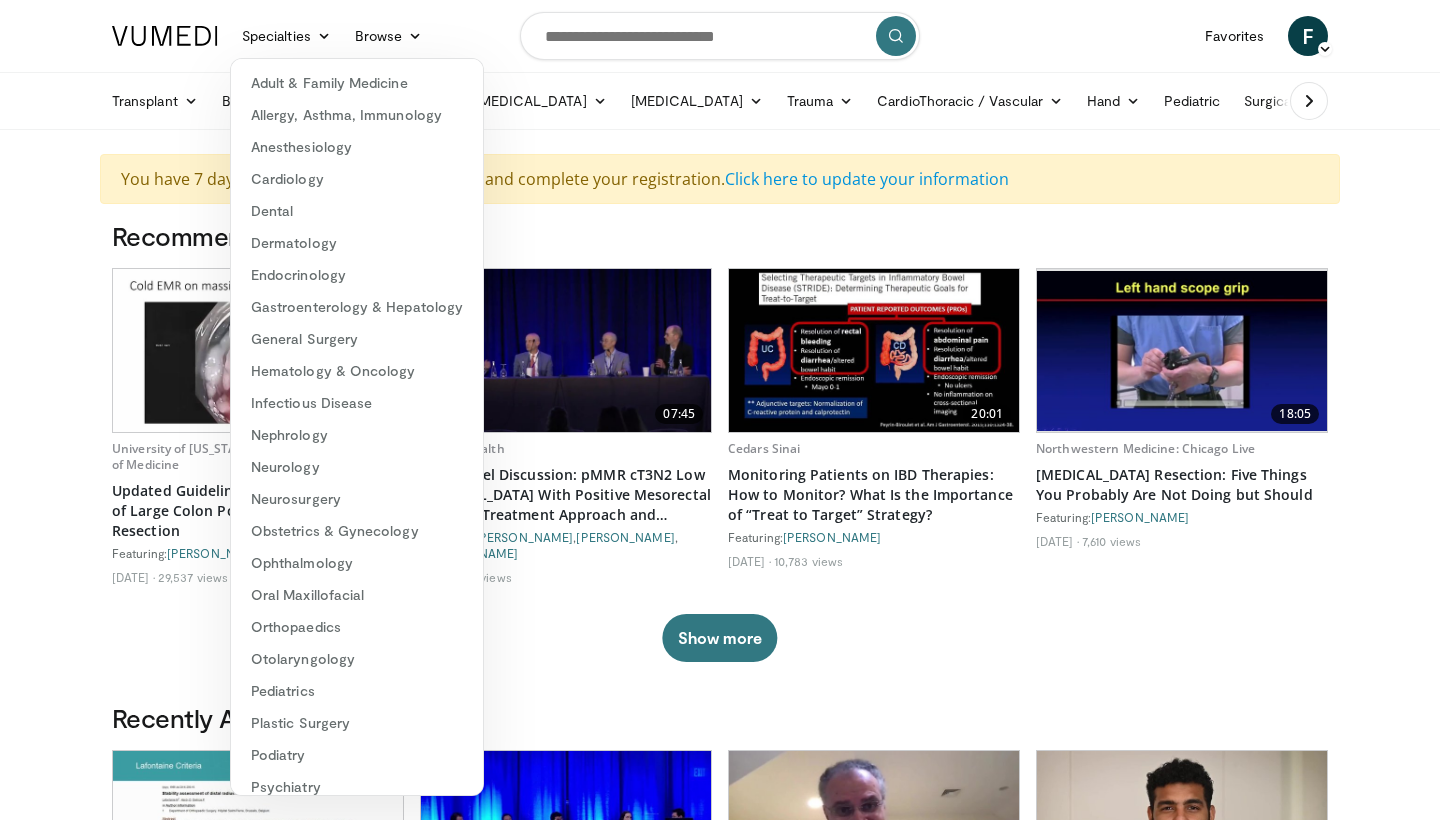 click on "Transplant
Kidney
Liver Transplant
Pancreas
Breast
Colorectal
Anal and Rectal
Colon
Small Bowel
Bariatric
Gastrointestinal
Gallbladder
Hernia Surgery
Hiatal Hernia" at bounding box center (797, 101) 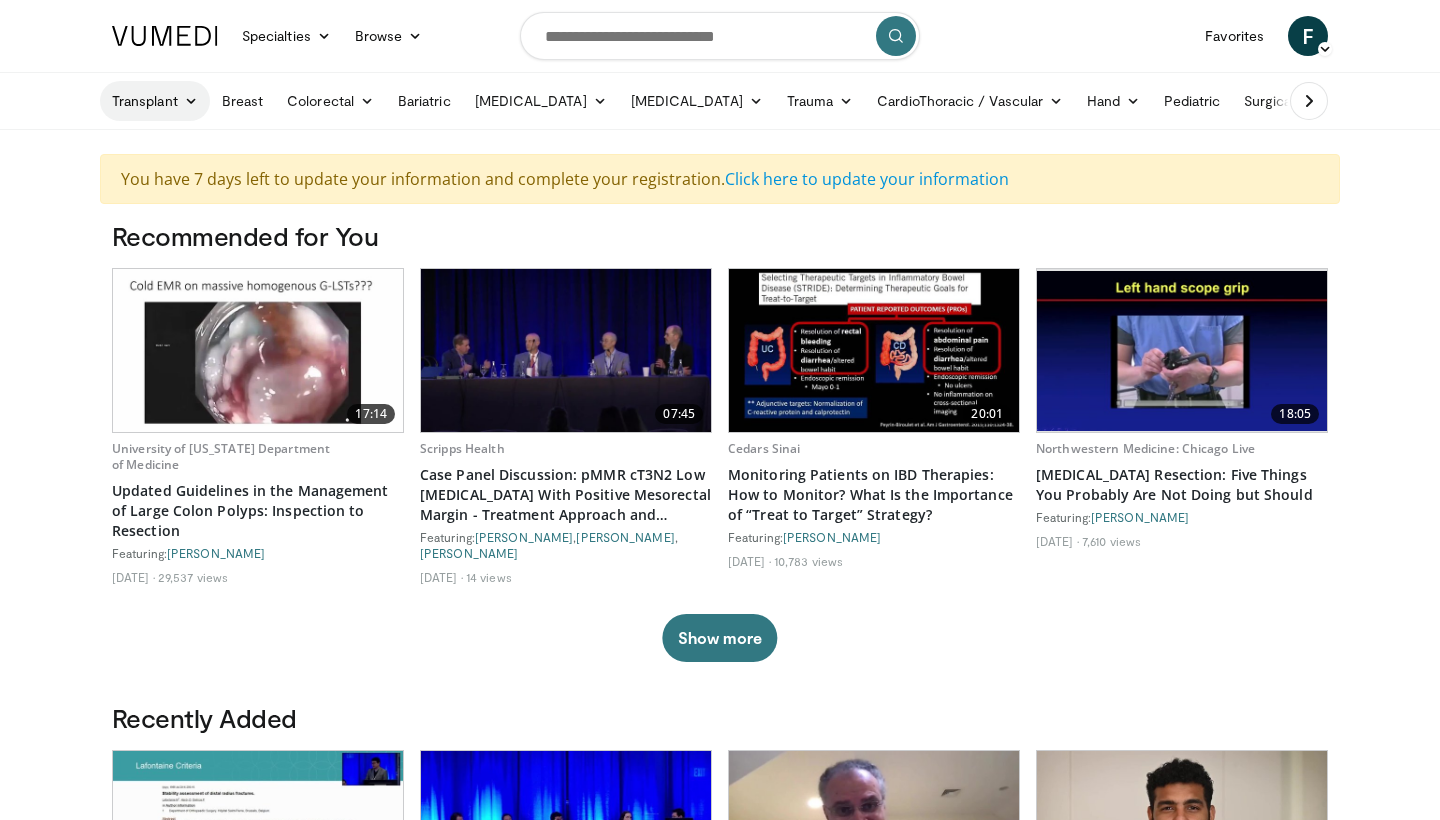 click at bounding box center (191, 101) 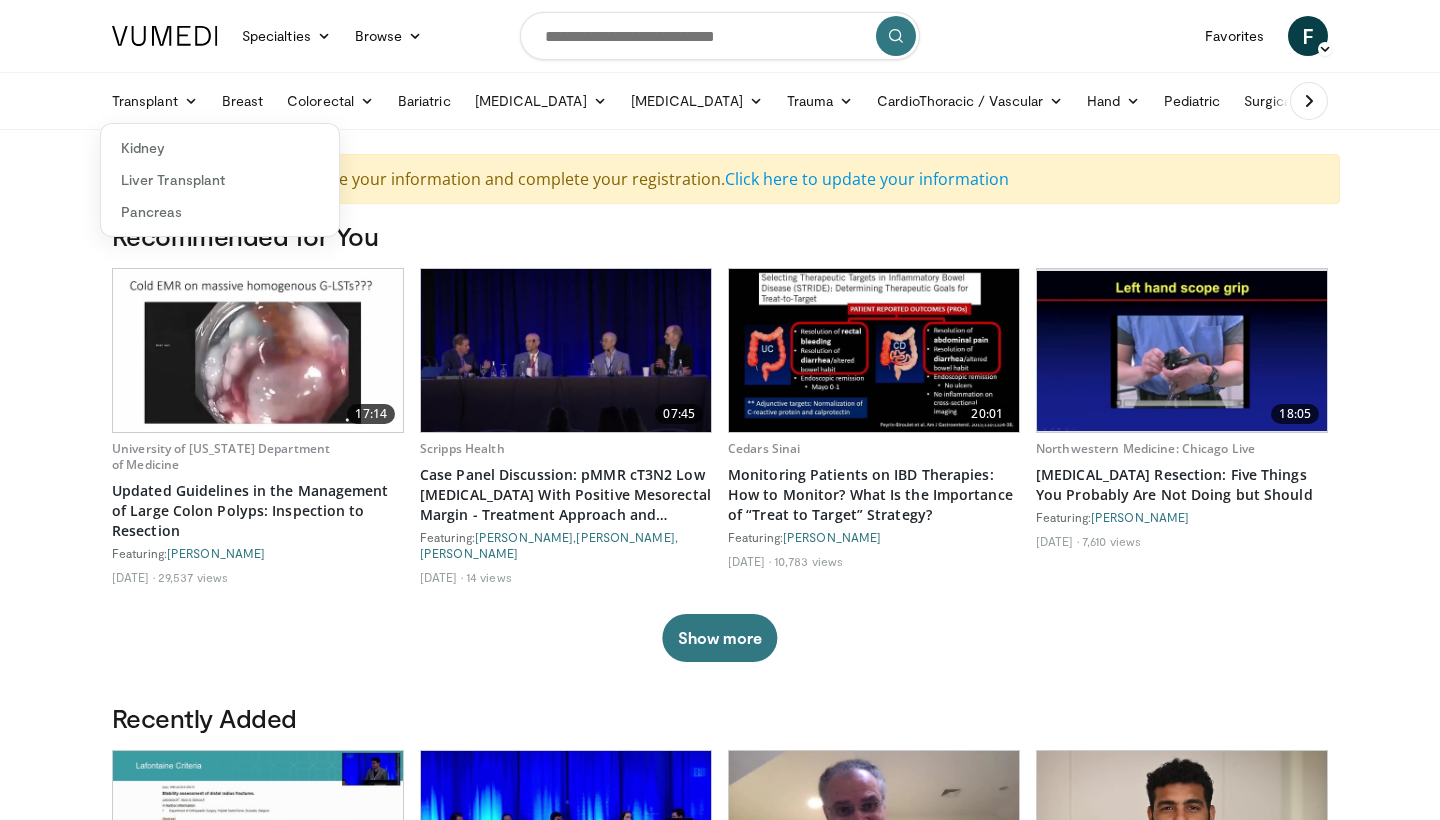 click on "Transplant
Kidney
Liver Transplant
Pancreas
Breast
Colorectal
Anal and Rectal
Colon
Small Bowel
Bariatric
Gastrointestinal
Gallbladder
Hernia Surgery
Hiatal Hernia" at bounding box center (797, 101) 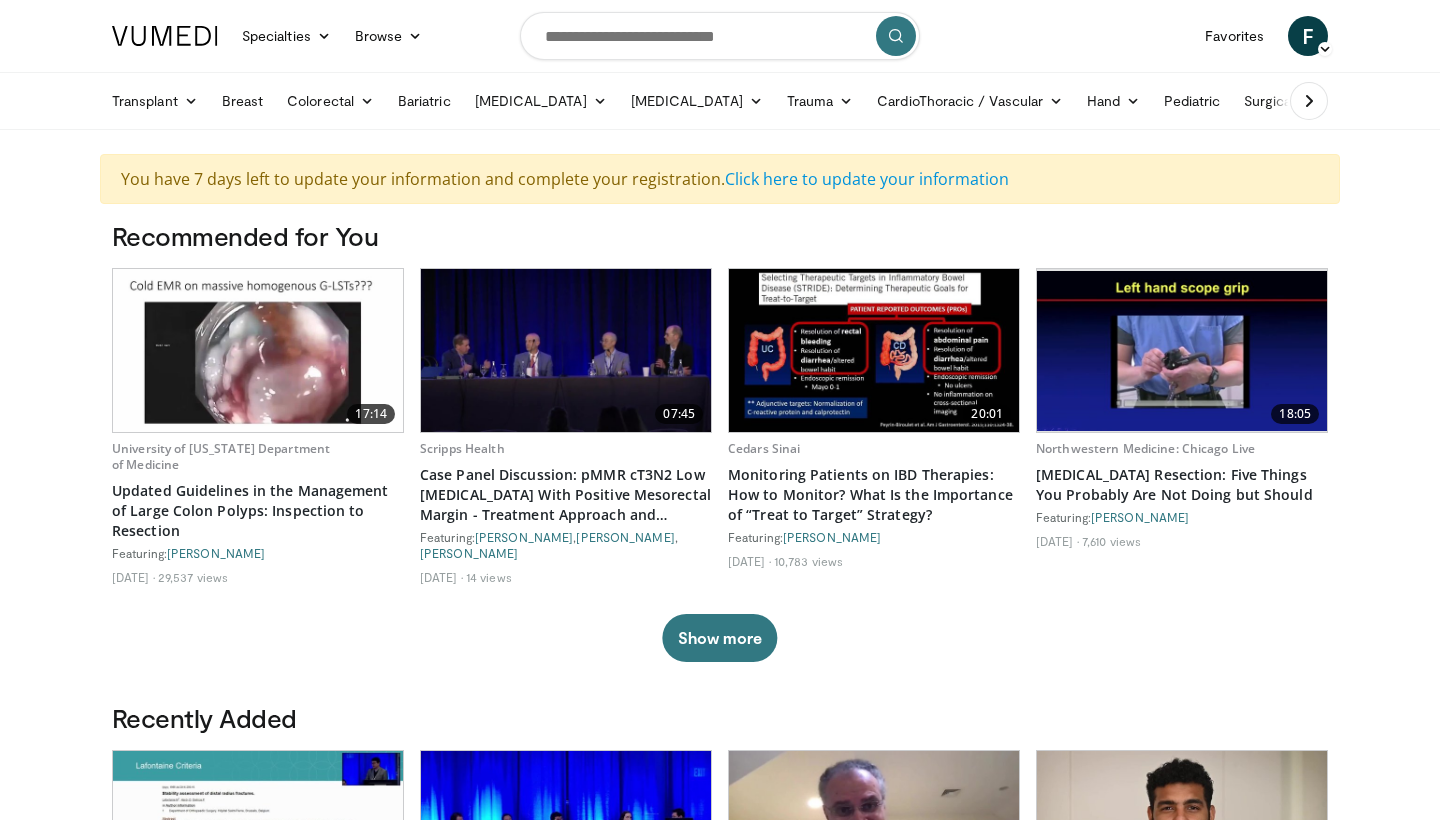 click at bounding box center (165, 36) 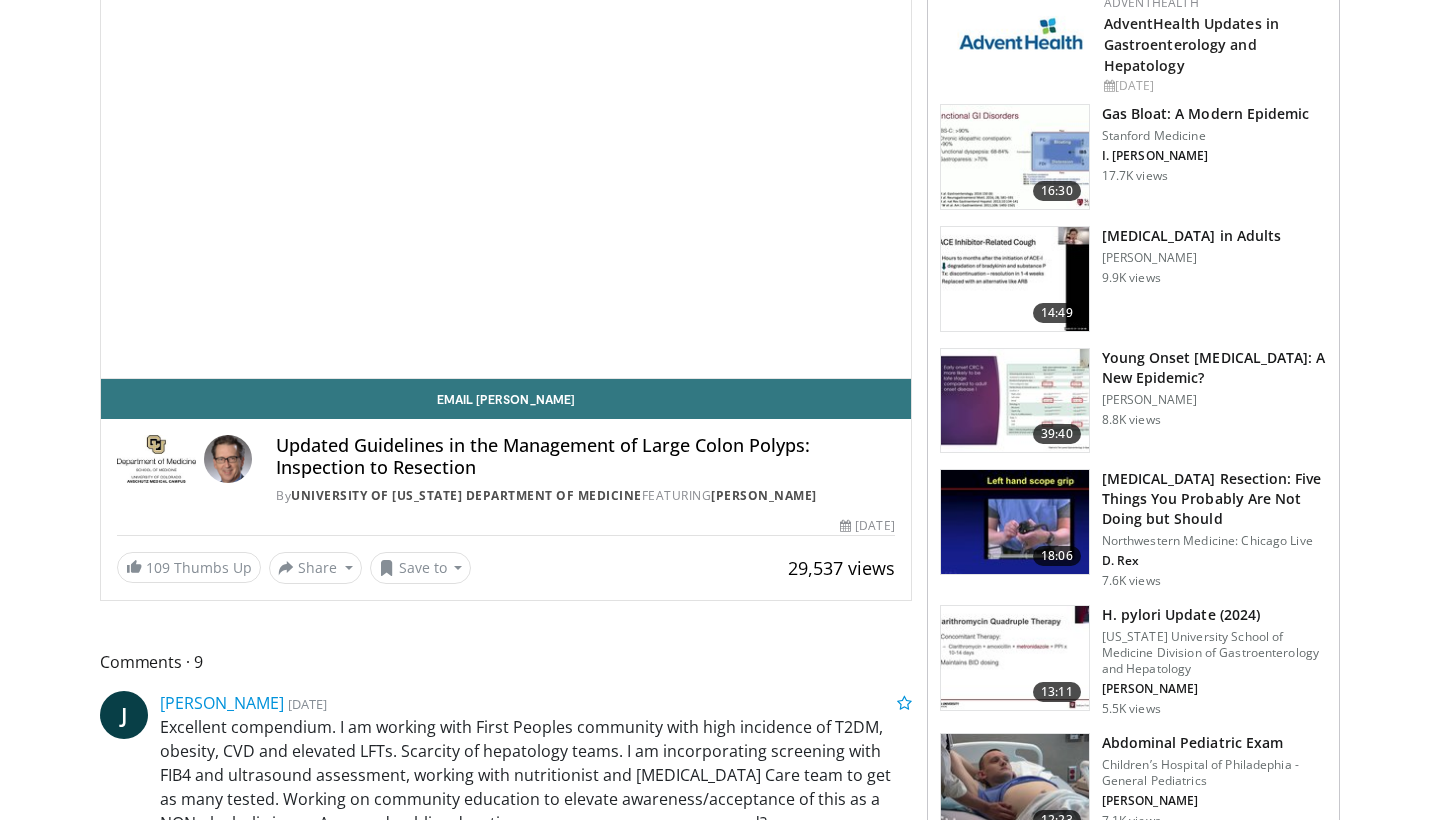 scroll, scrollTop: 177, scrollLeft: 0, axis: vertical 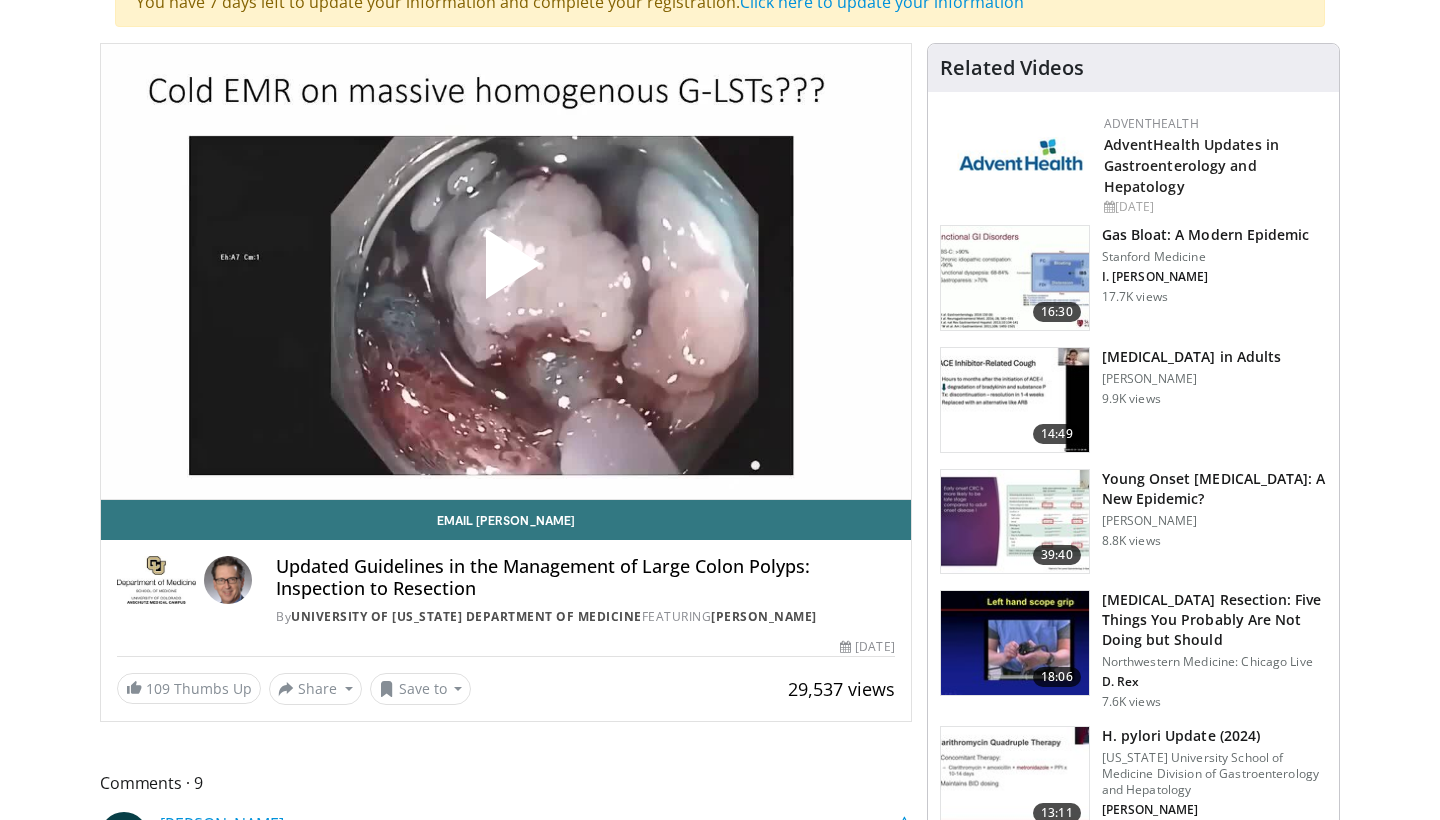 click at bounding box center (506, 272) 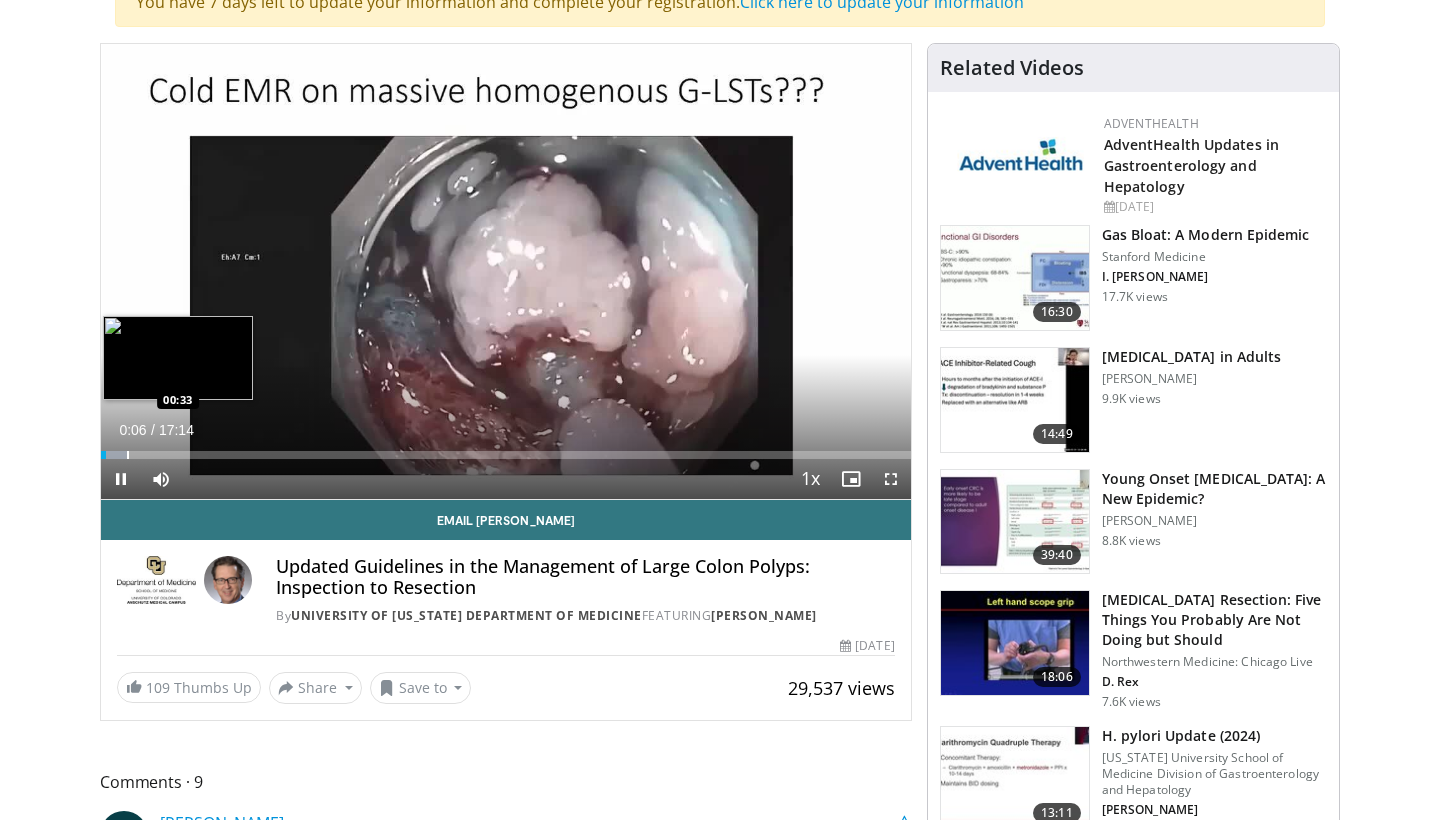 click at bounding box center (128, 455) 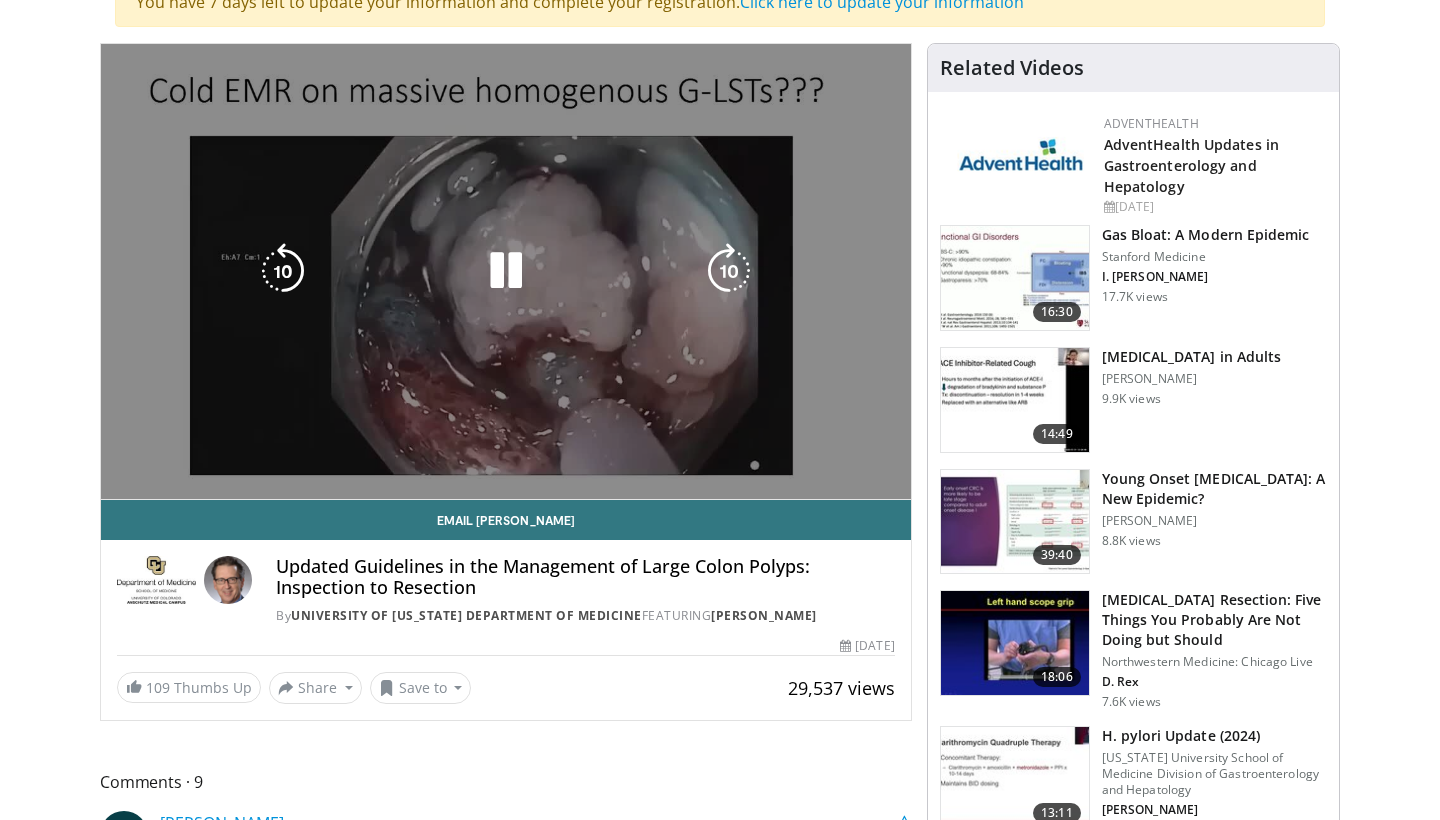 click on "10 seconds
Tap to unmute" at bounding box center (506, 271) 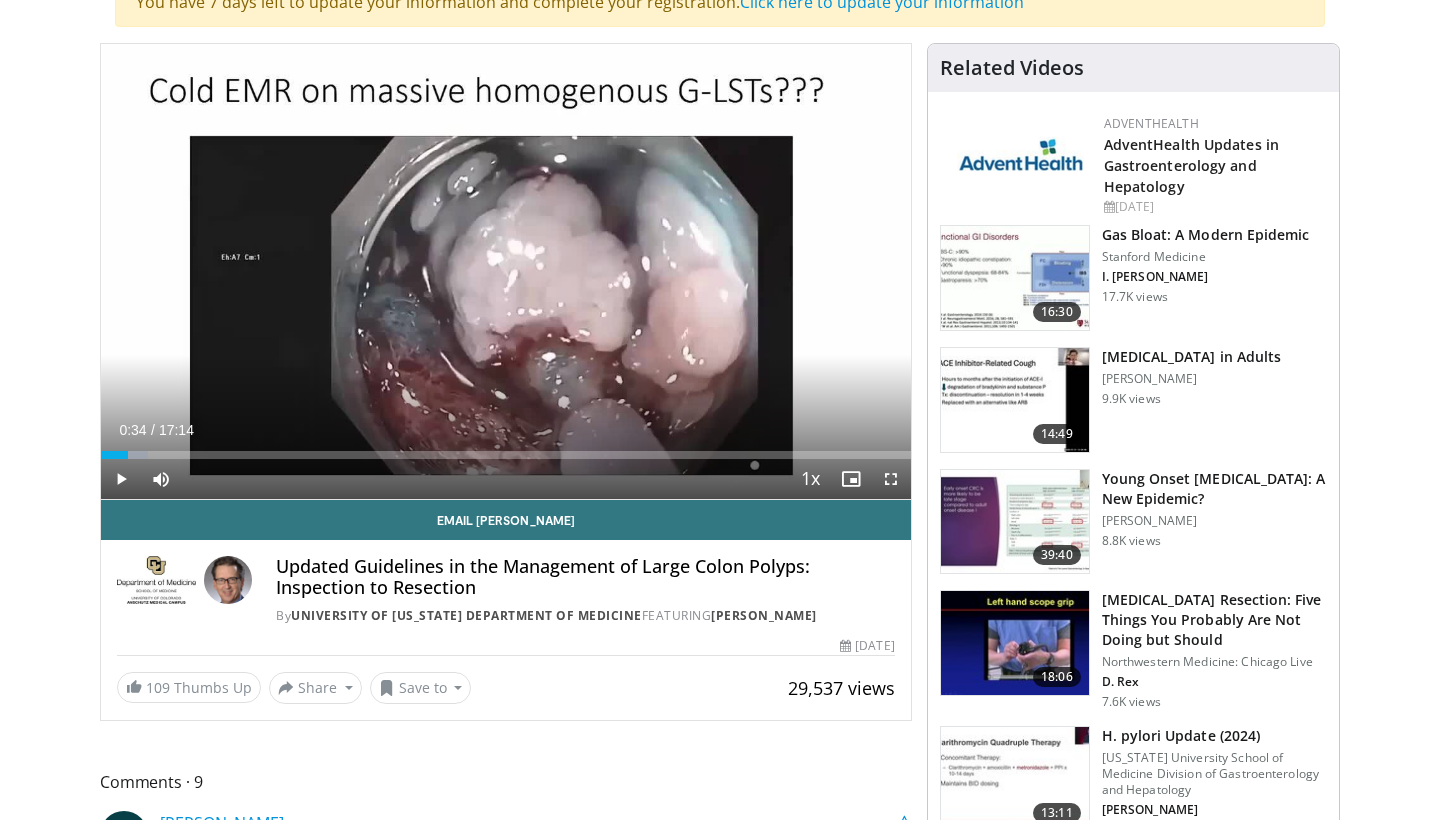 click at bounding box center [121, 479] 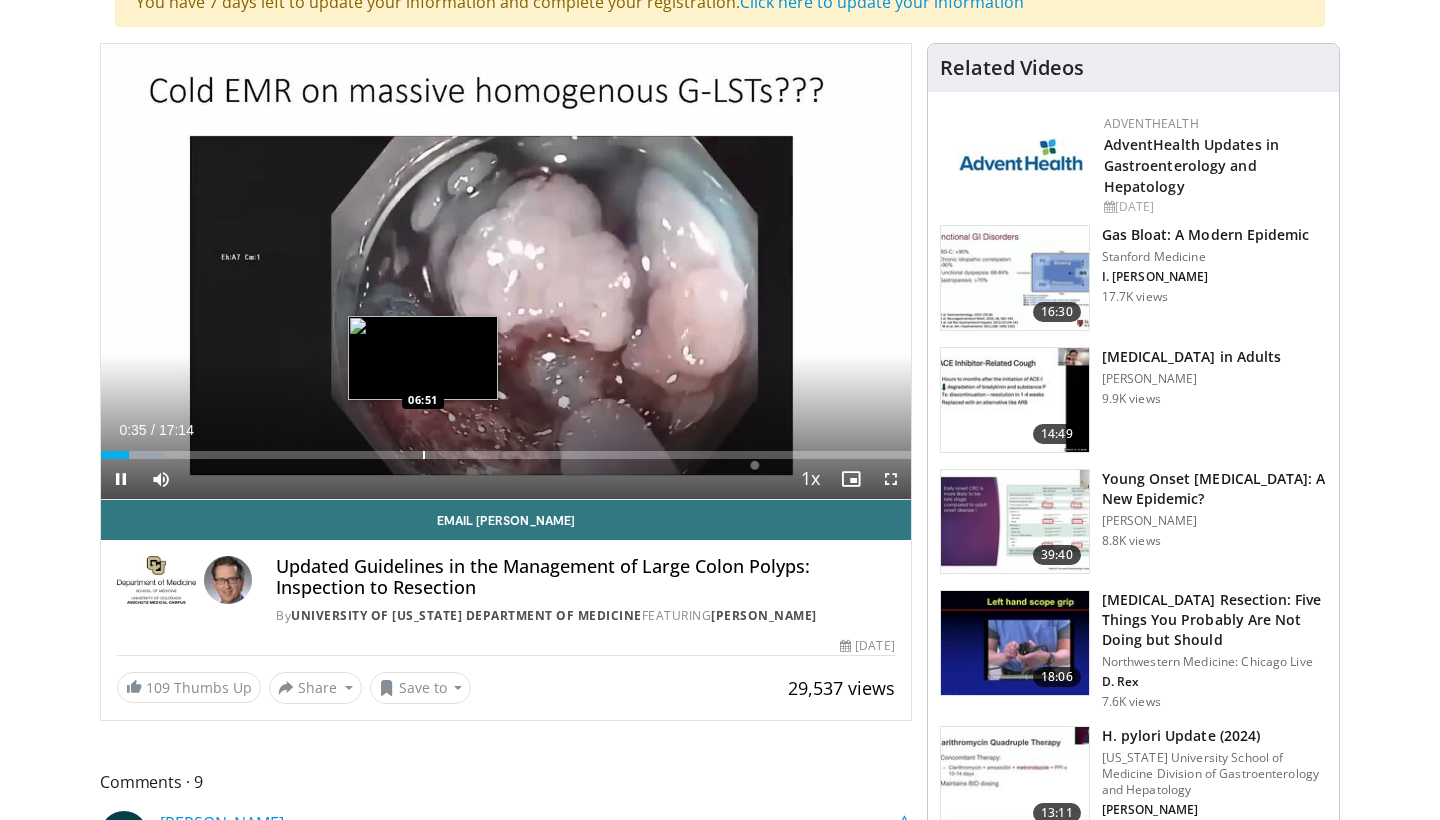 click at bounding box center [424, 455] 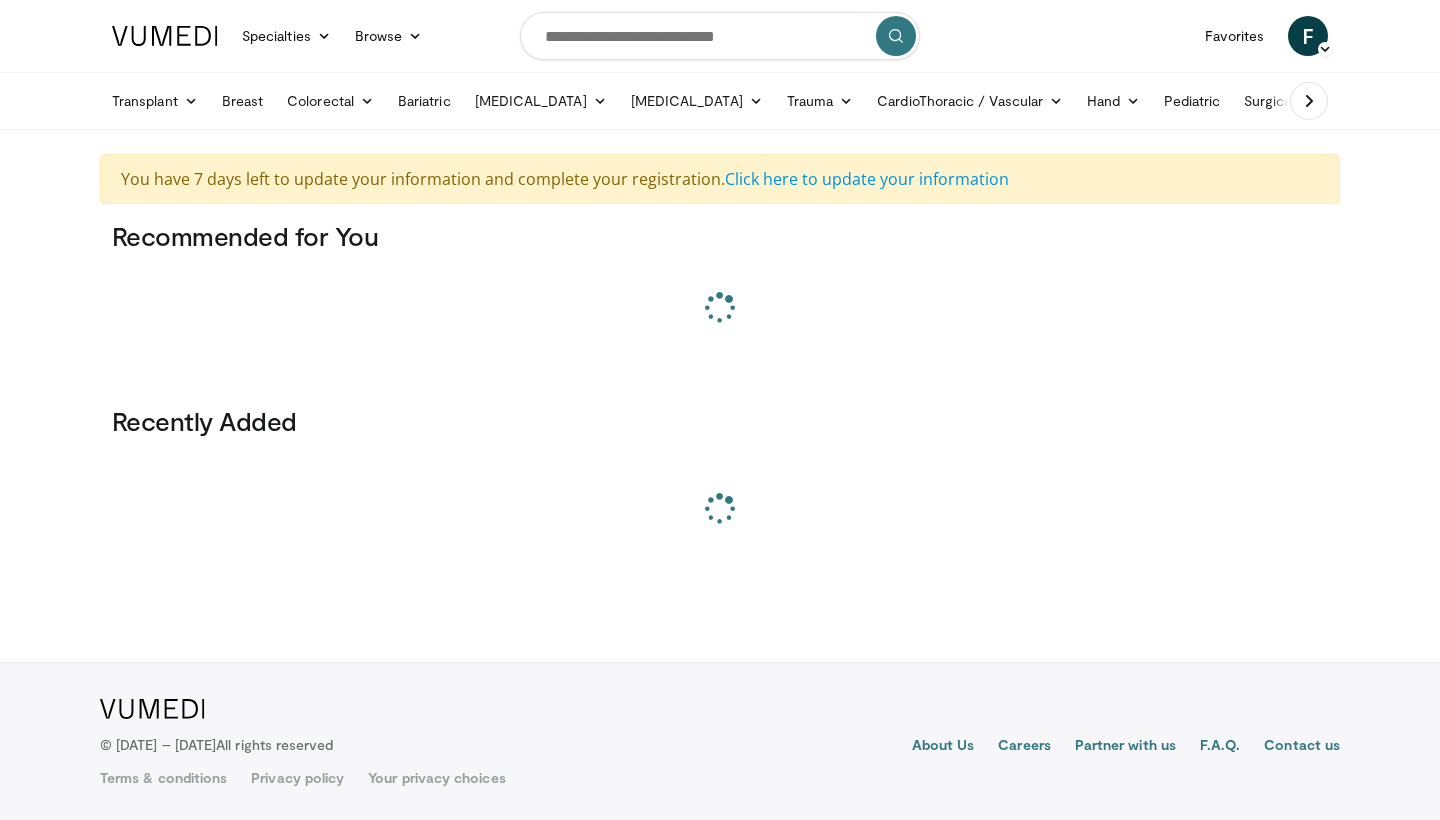 scroll, scrollTop: 0, scrollLeft: 0, axis: both 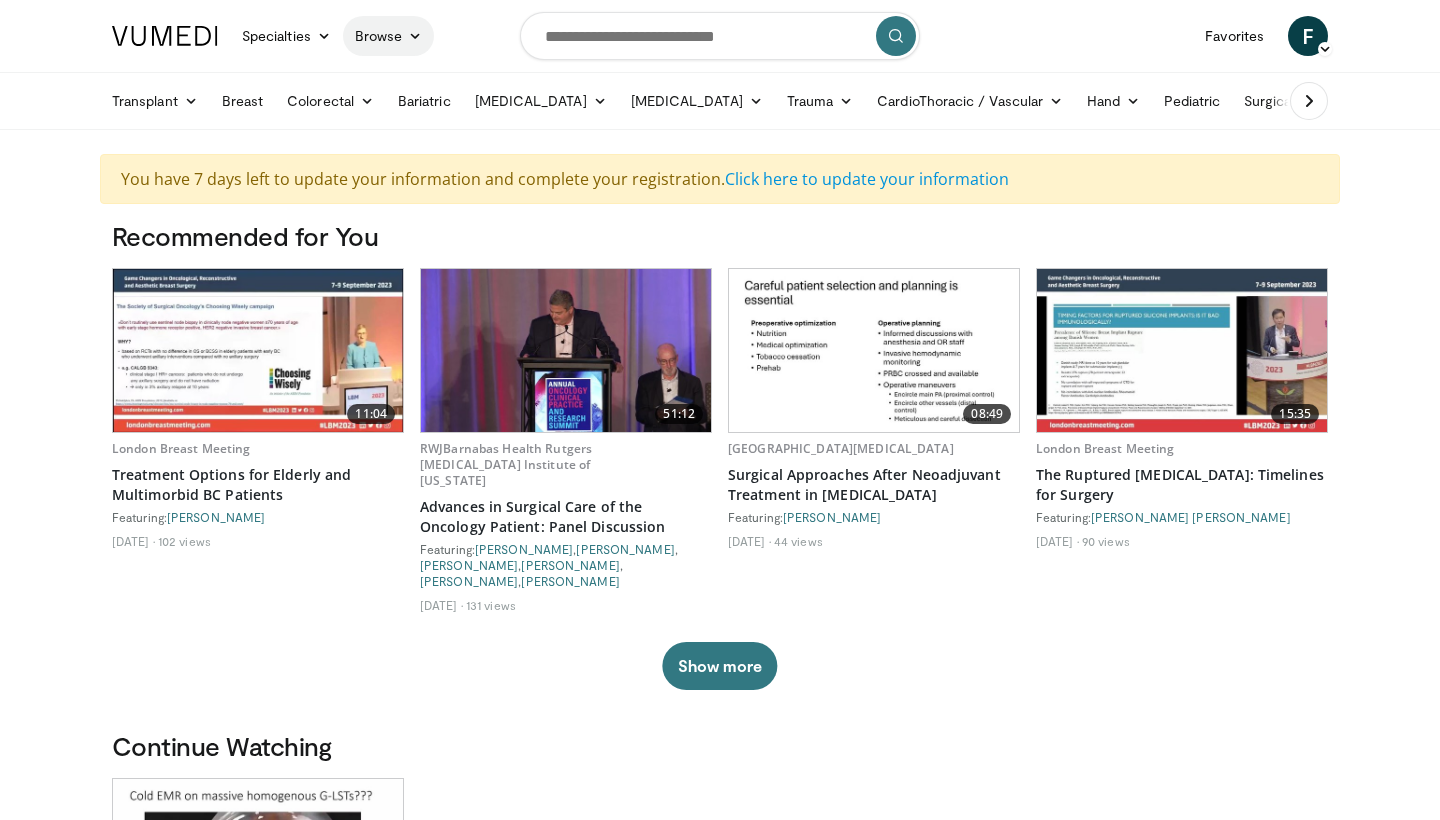 click at bounding box center [415, 36] 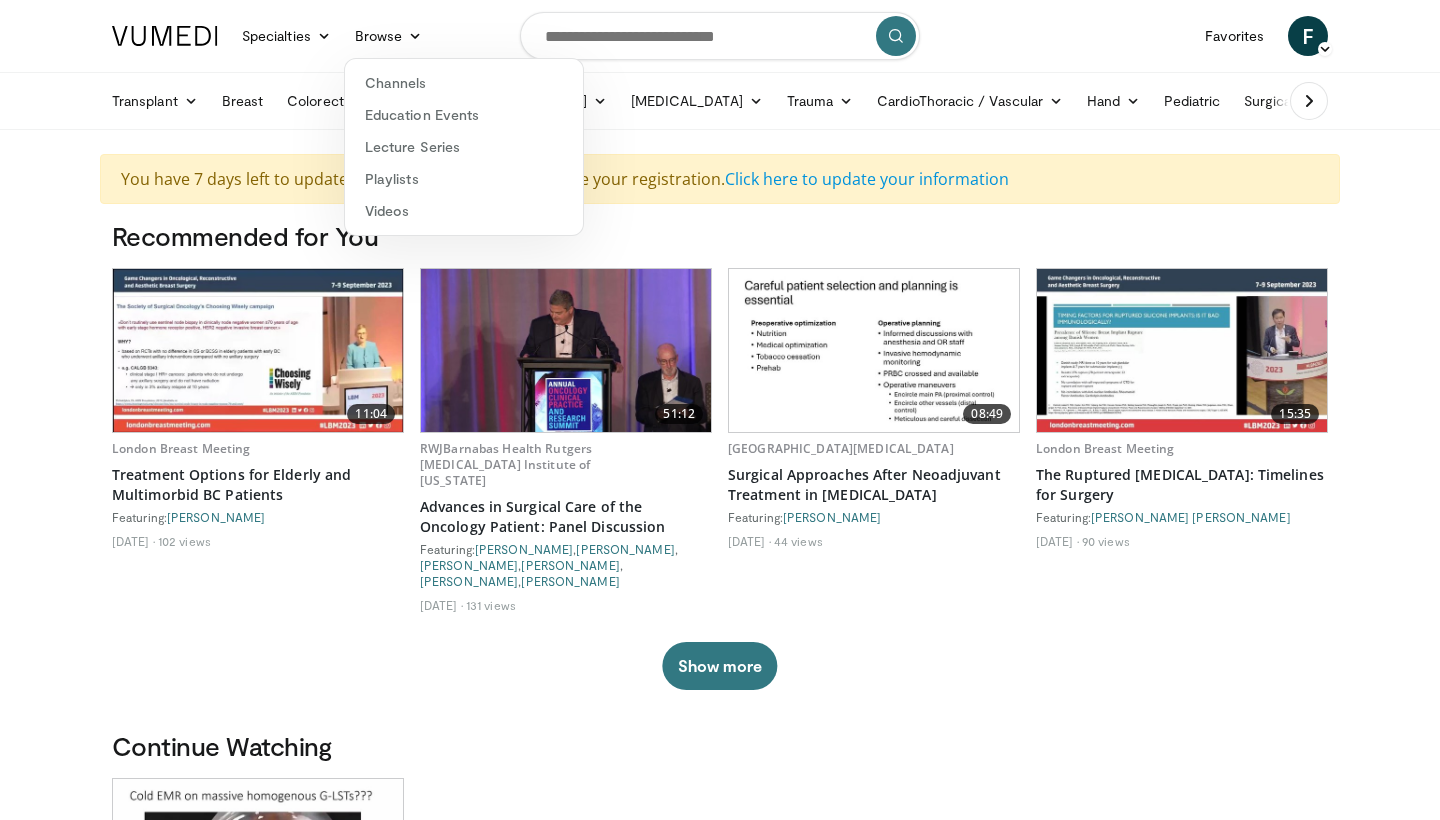 click on "Specialties
Adult & Family Medicine
Allergy, [MEDICAL_DATA], Immunology
Anesthesiology
Cardiology
Dental
Dermatology
Endocrinology
Gastroenterology & Hepatology
[MEDICAL_DATA]
Hematology & Oncology
[MEDICAL_DATA]
Nephrology
Neurology
[GEOGRAPHIC_DATA]
Obstetrics & Gynecology
Ophthalmology
Oral Maxillofacial
Orthopaedics
Otolaryngology
Pediatrics
Plastic Surgery
[GEOGRAPHIC_DATA]
Psychiatry
Pulmonology
Radiation Oncology
[MEDICAL_DATA]
Rheumatology
Urology" at bounding box center (720, 1764) 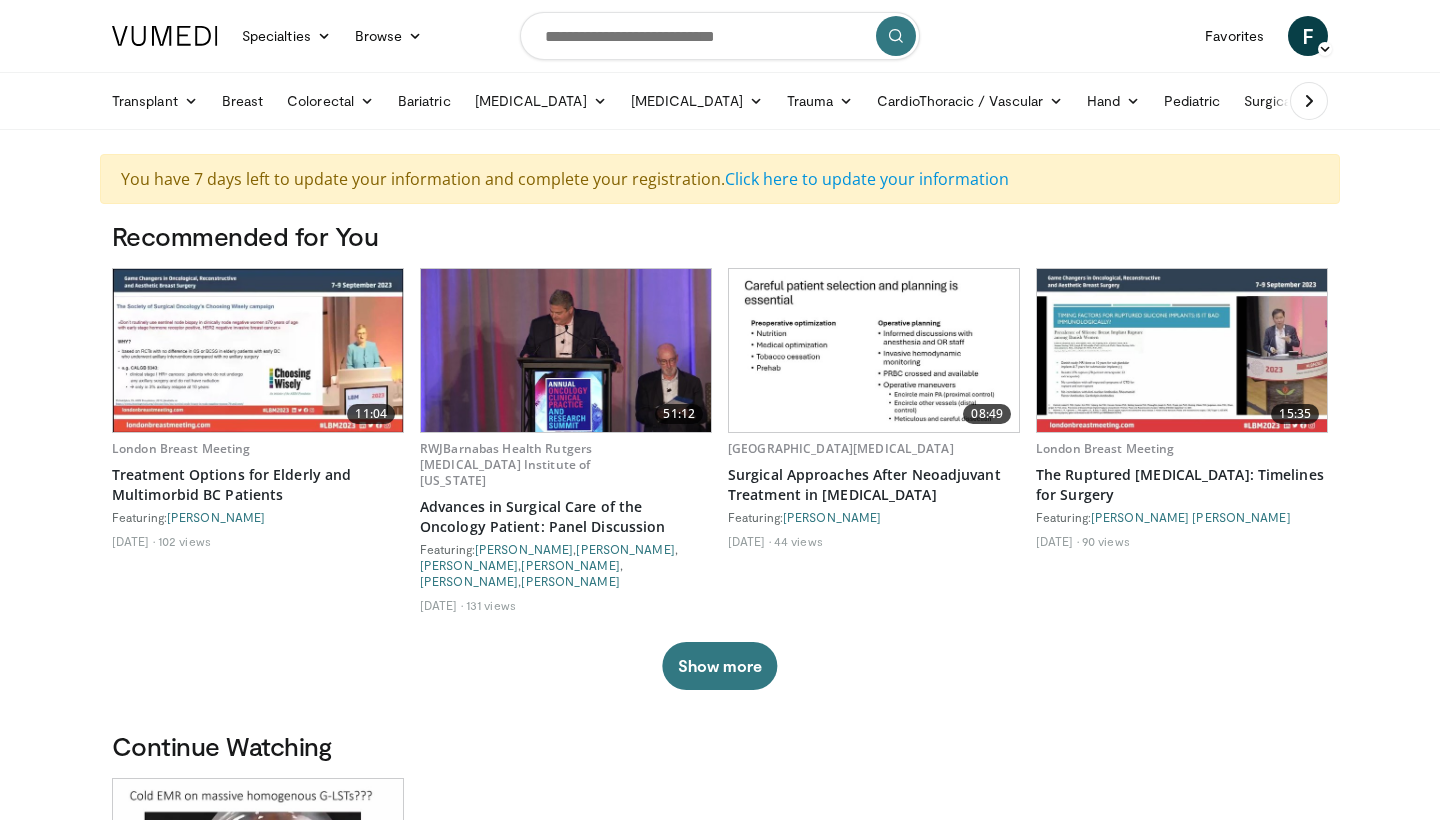 click at bounding box center [165, 36] 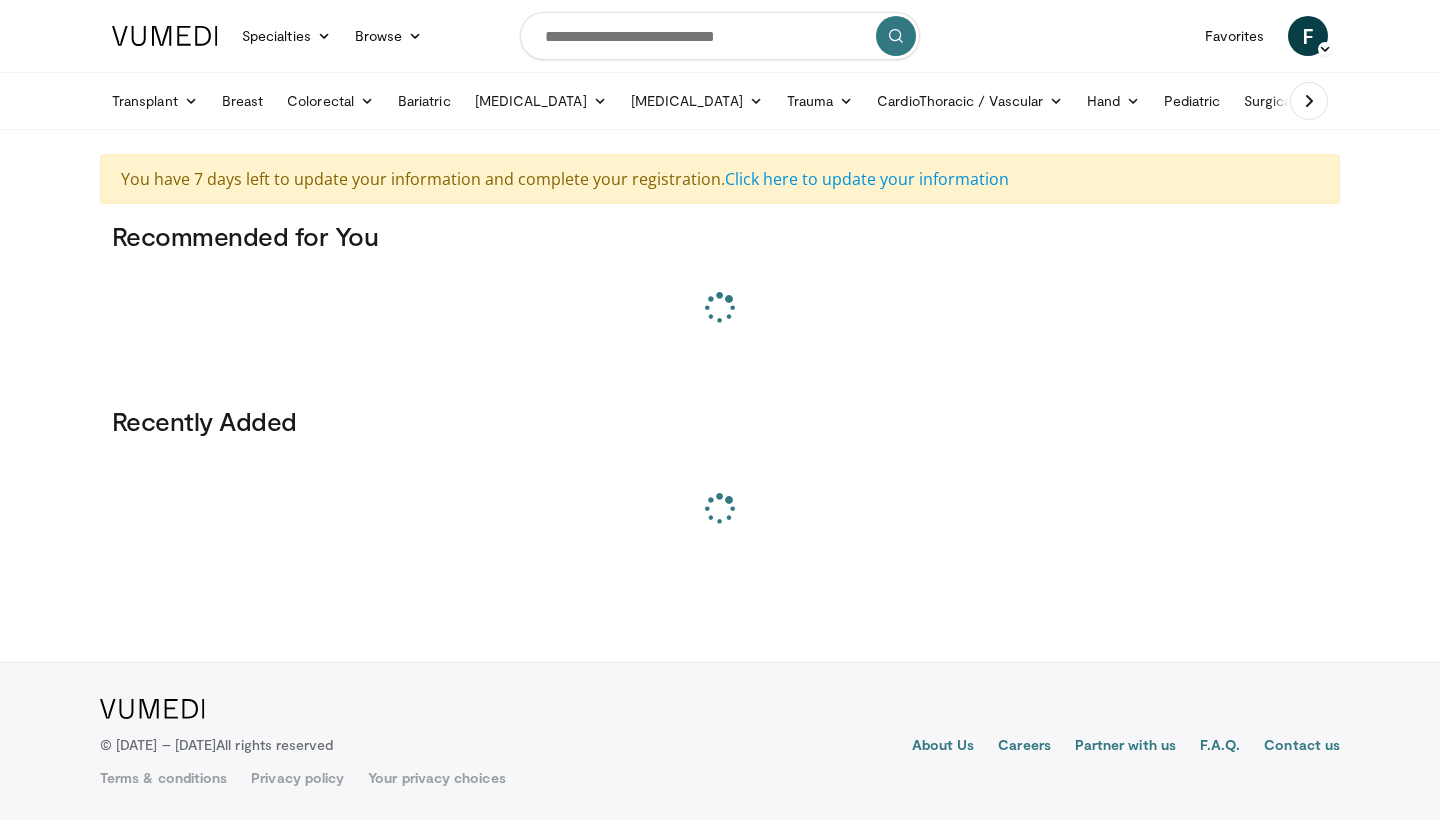 scroll, scrollTop: 0, scrollLeft: 0, axis: both 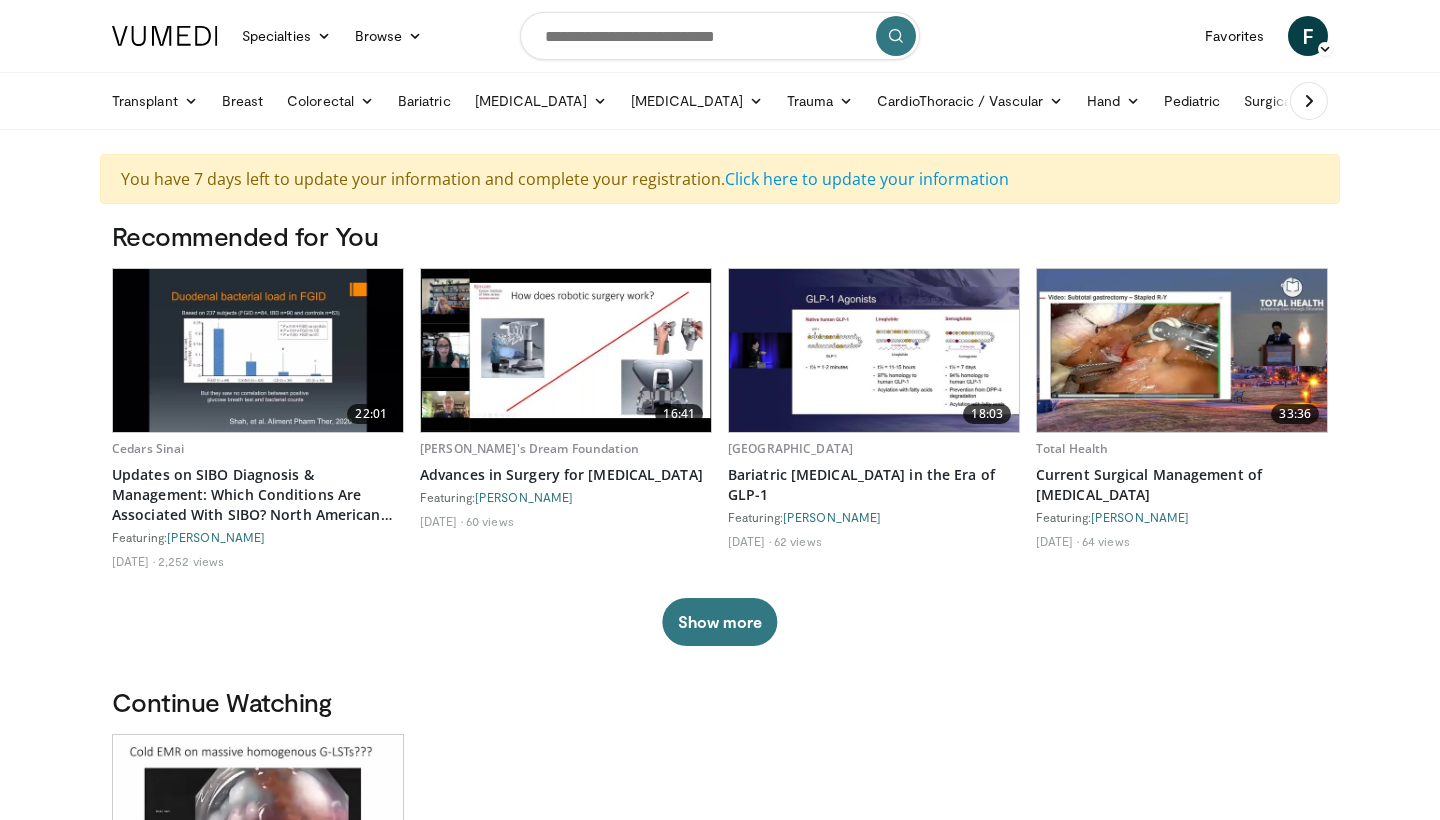 click at bounding box center (165, 36) 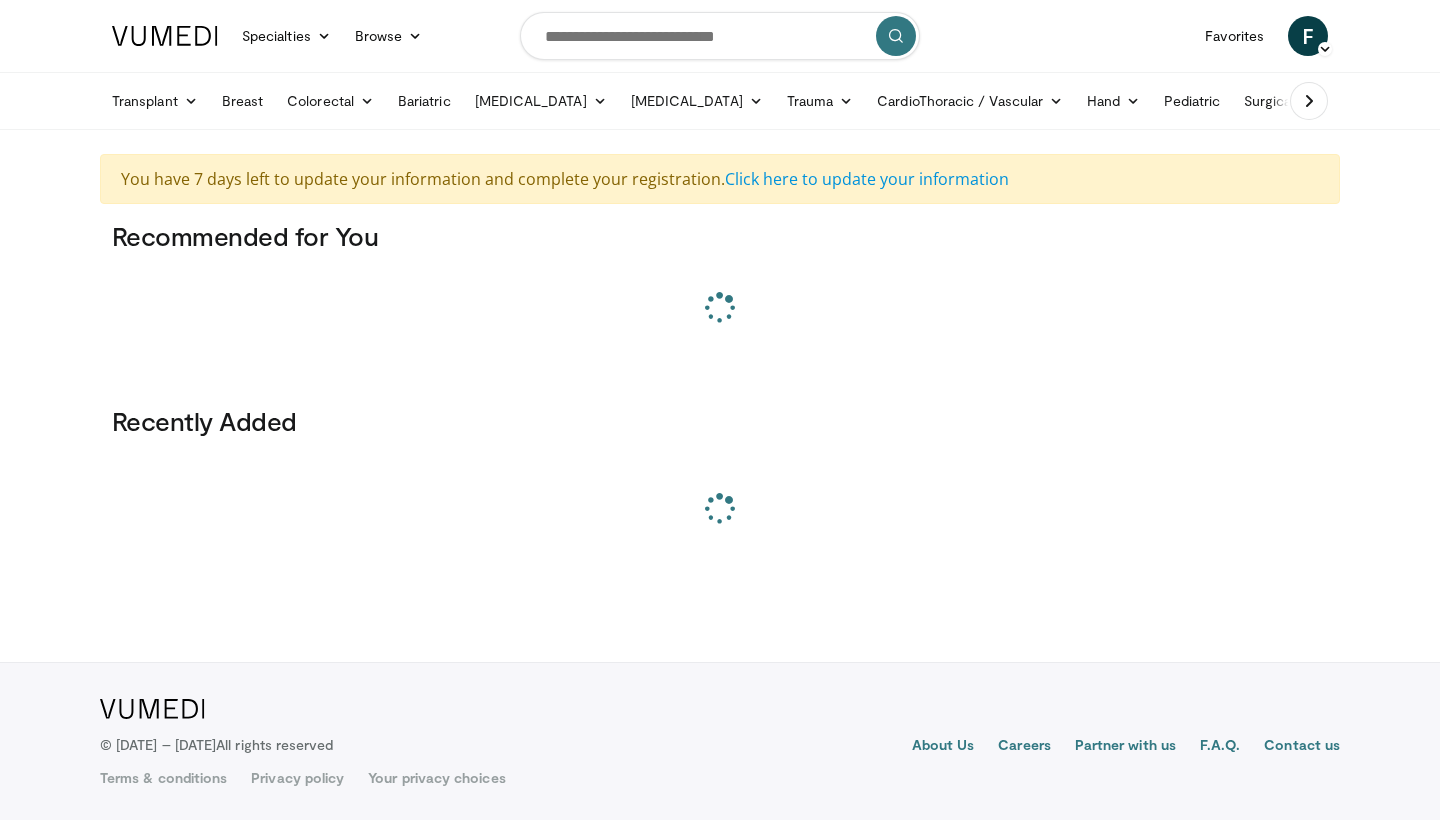 scroll, scrollTop: 0, scrollLeft: 0, axis: both 